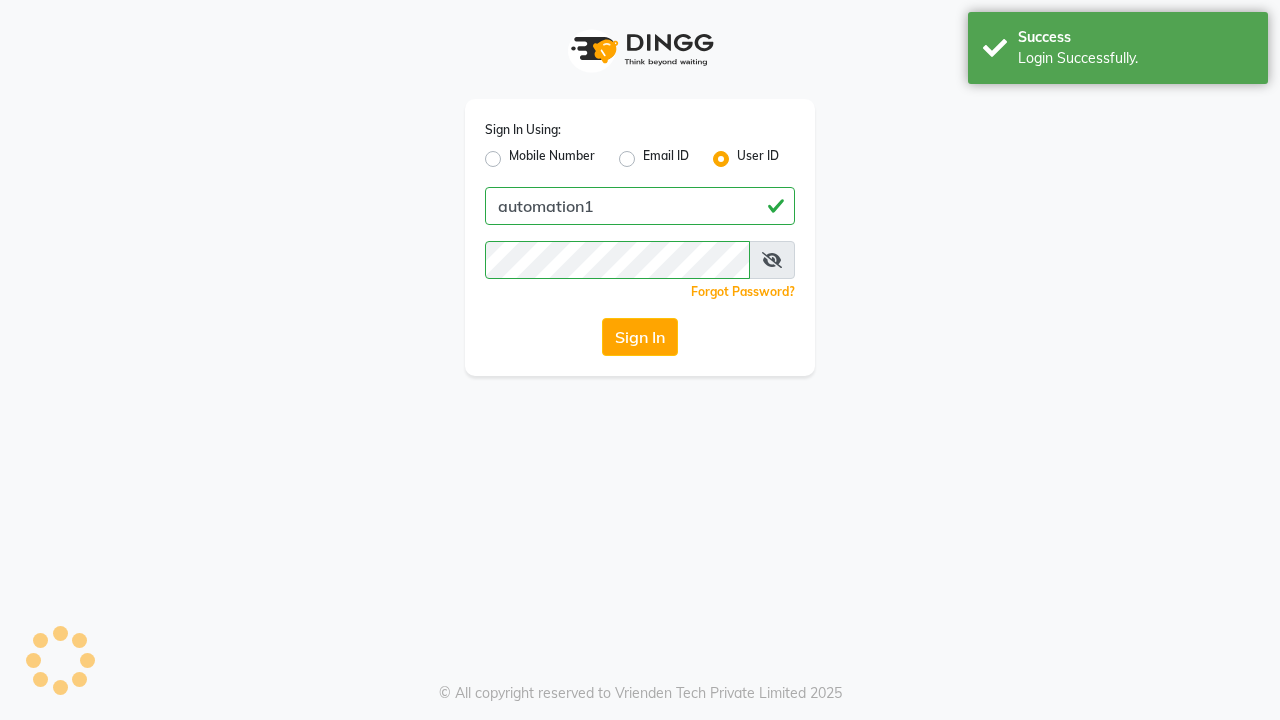 scroll, scrollTop: 0, scrollLeft: 0, axis: both 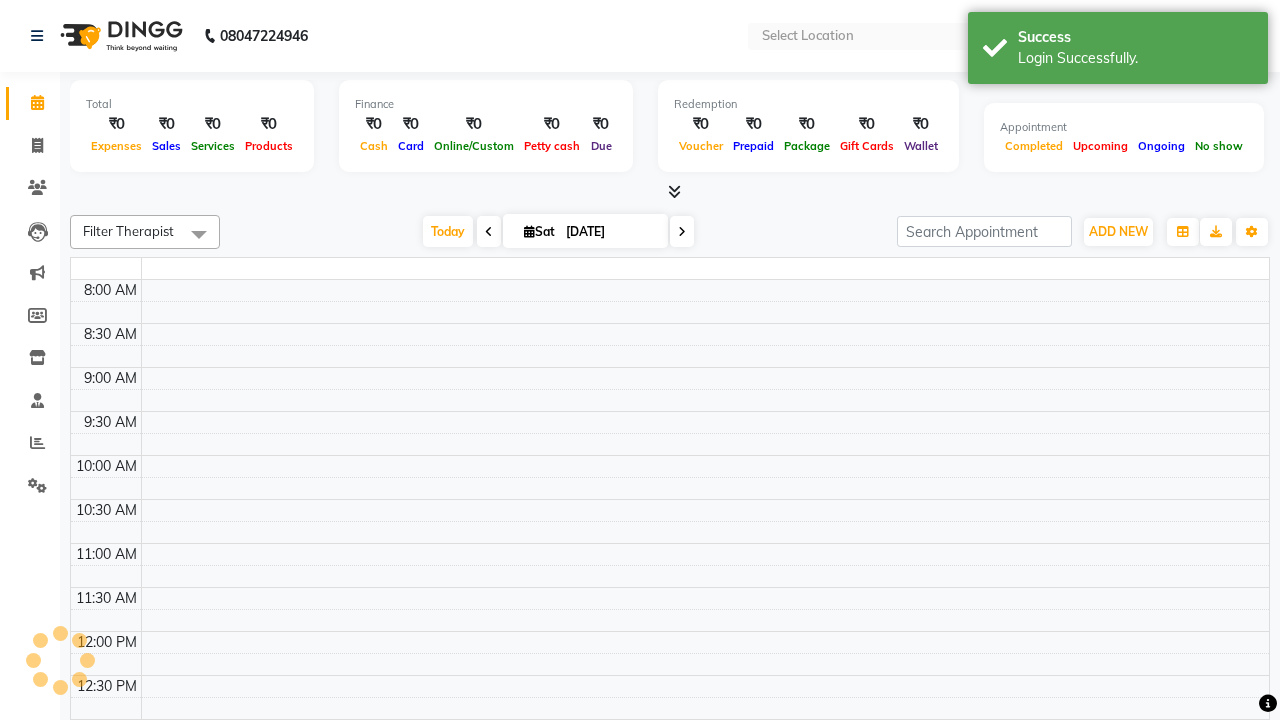 select on "en" 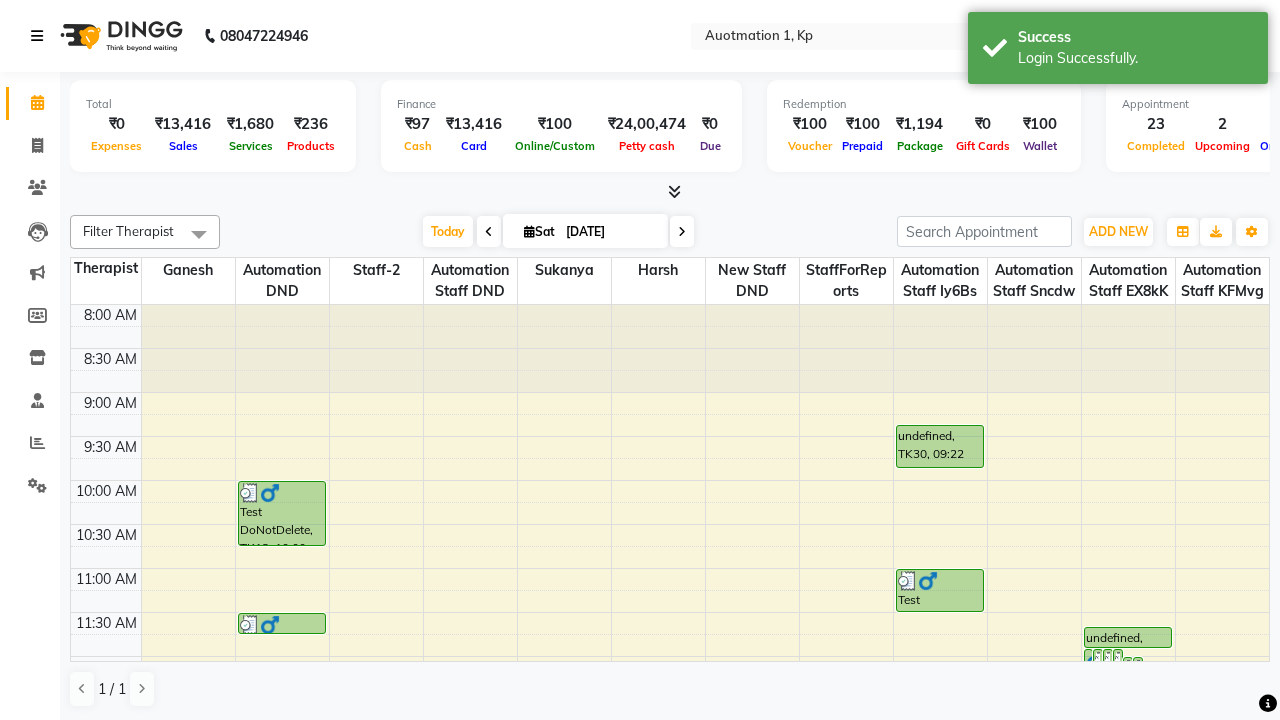 click at bounding box center (37, 36) 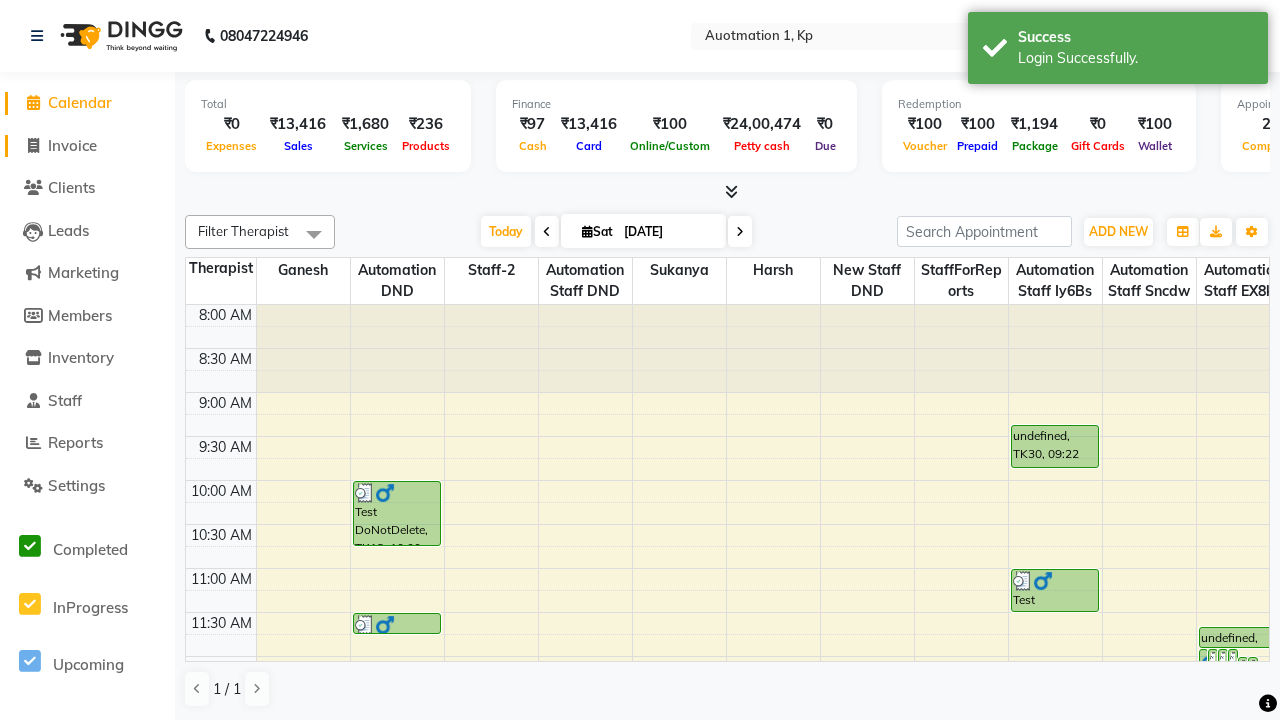 click on "Invoice" 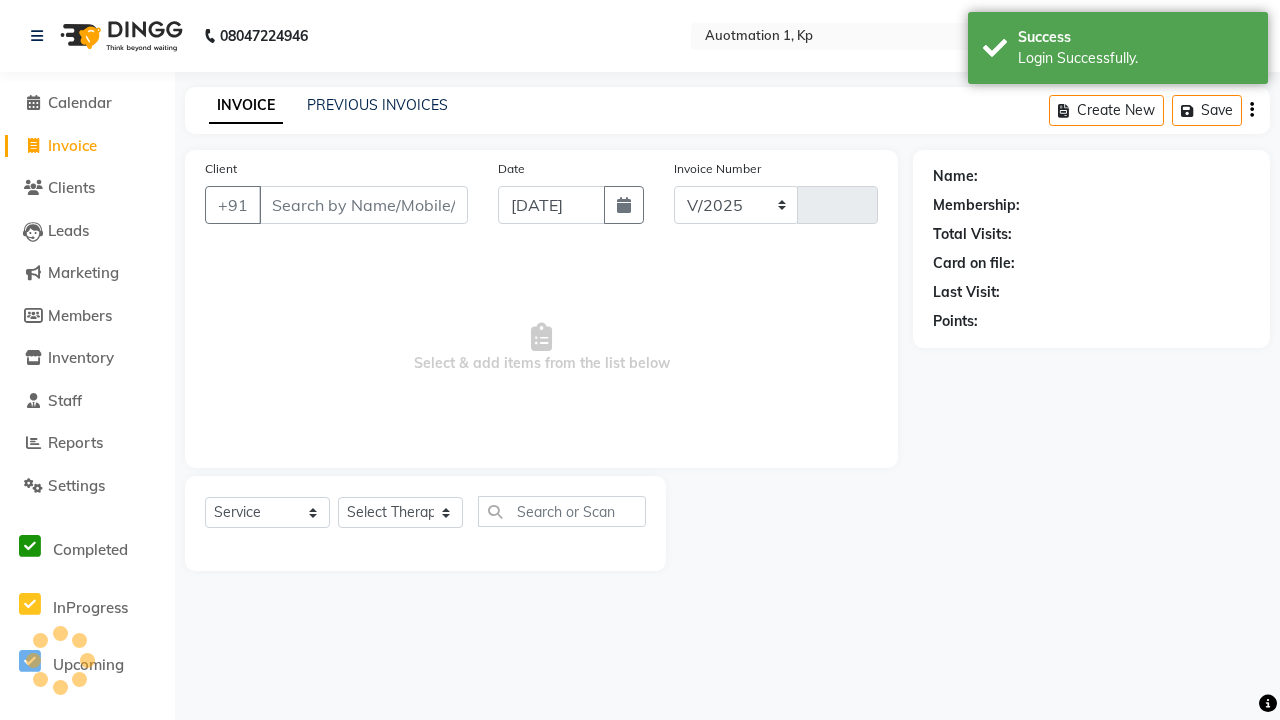 select on "150" 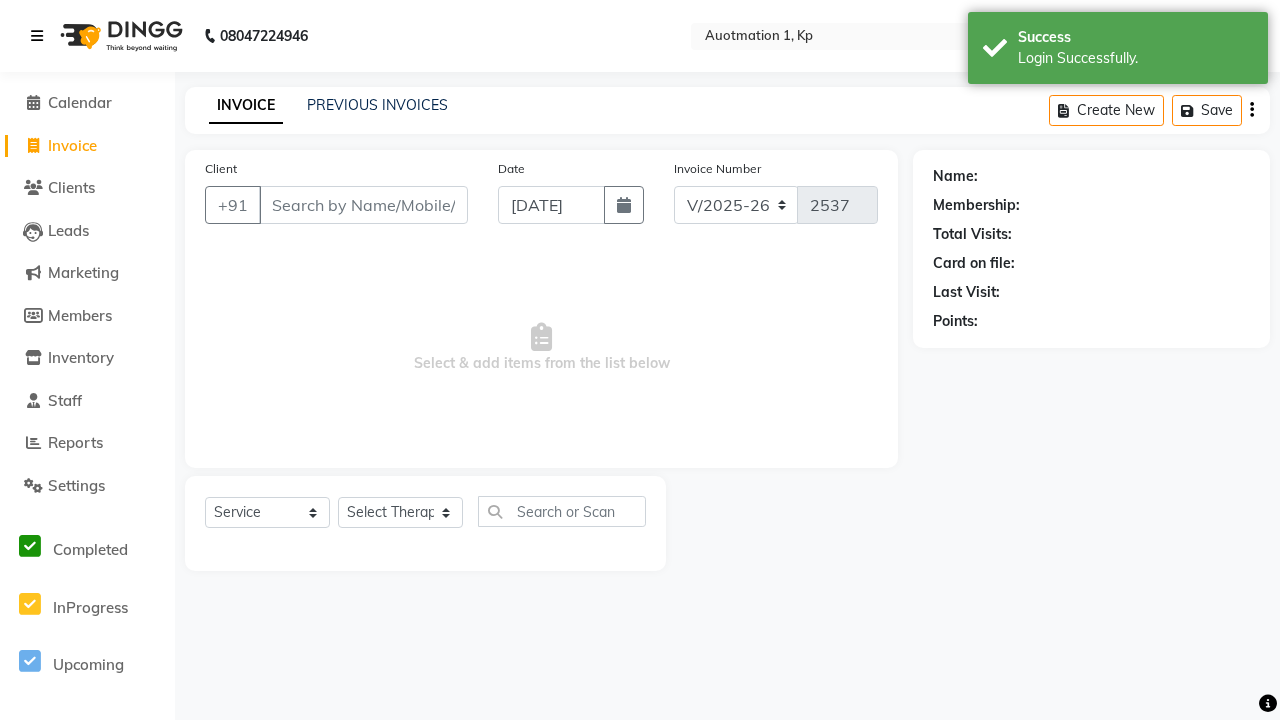 click at bounding box center [37, 36] 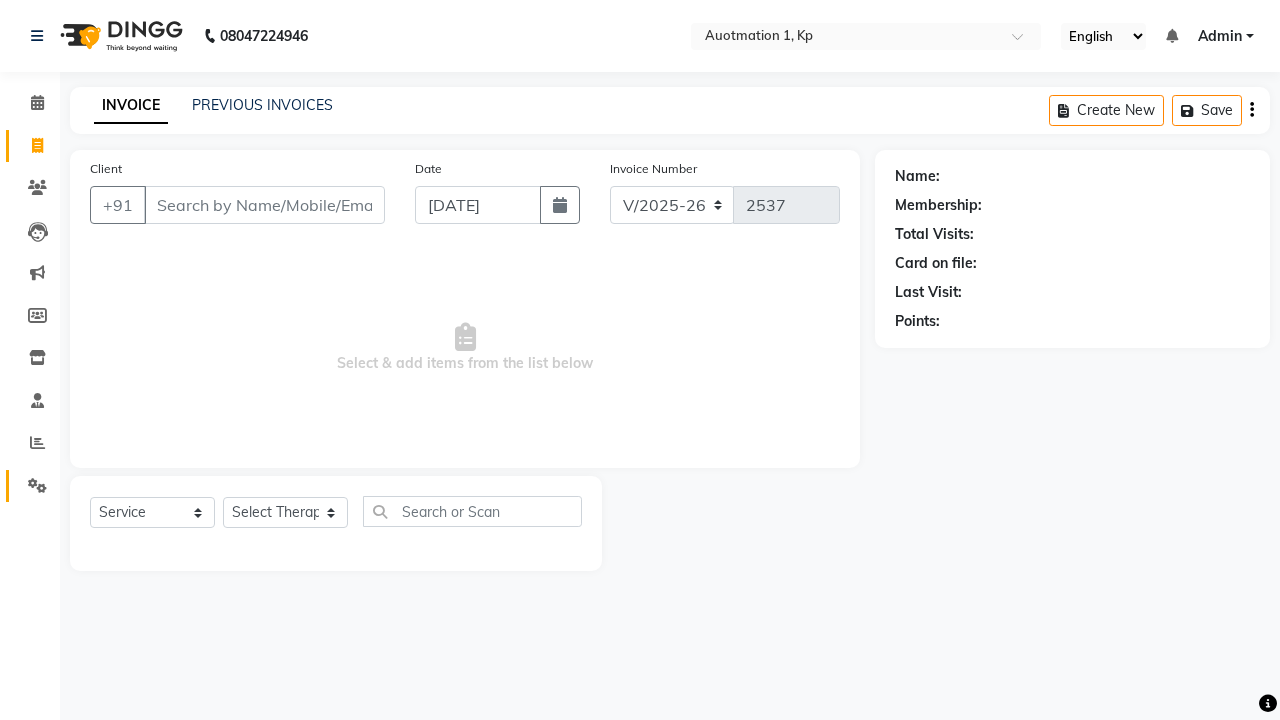 click 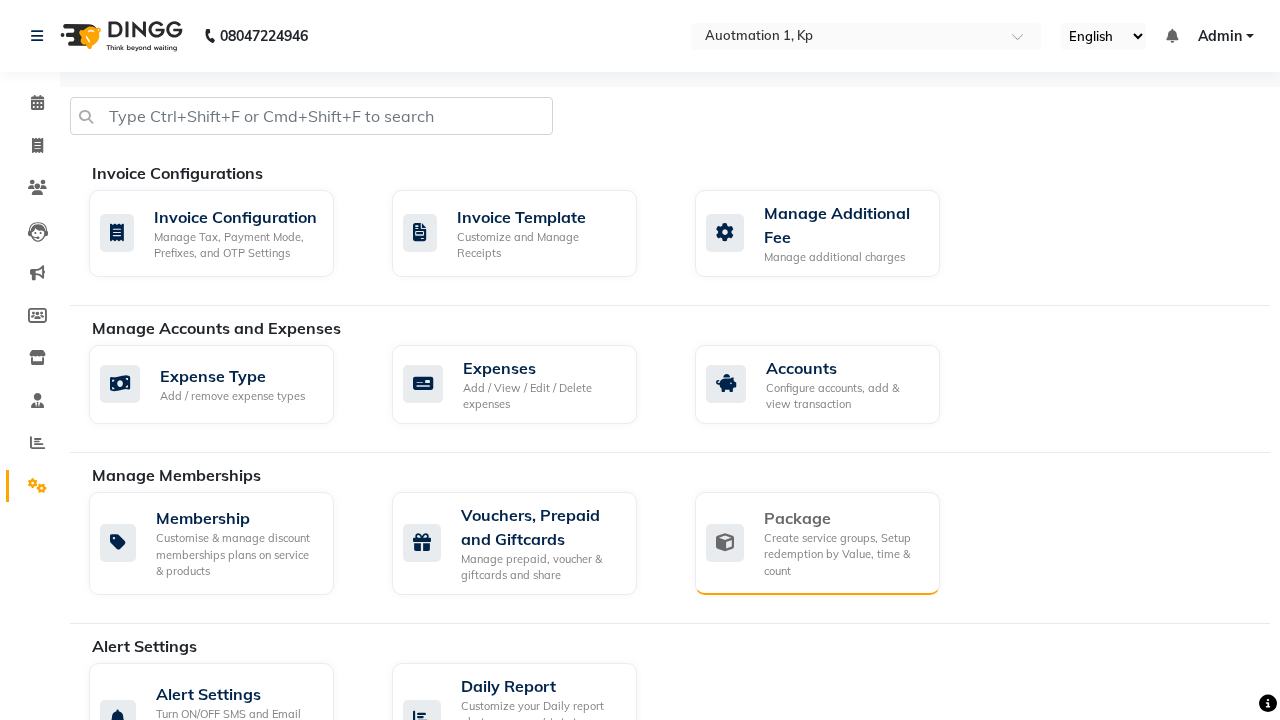 click on "Package" 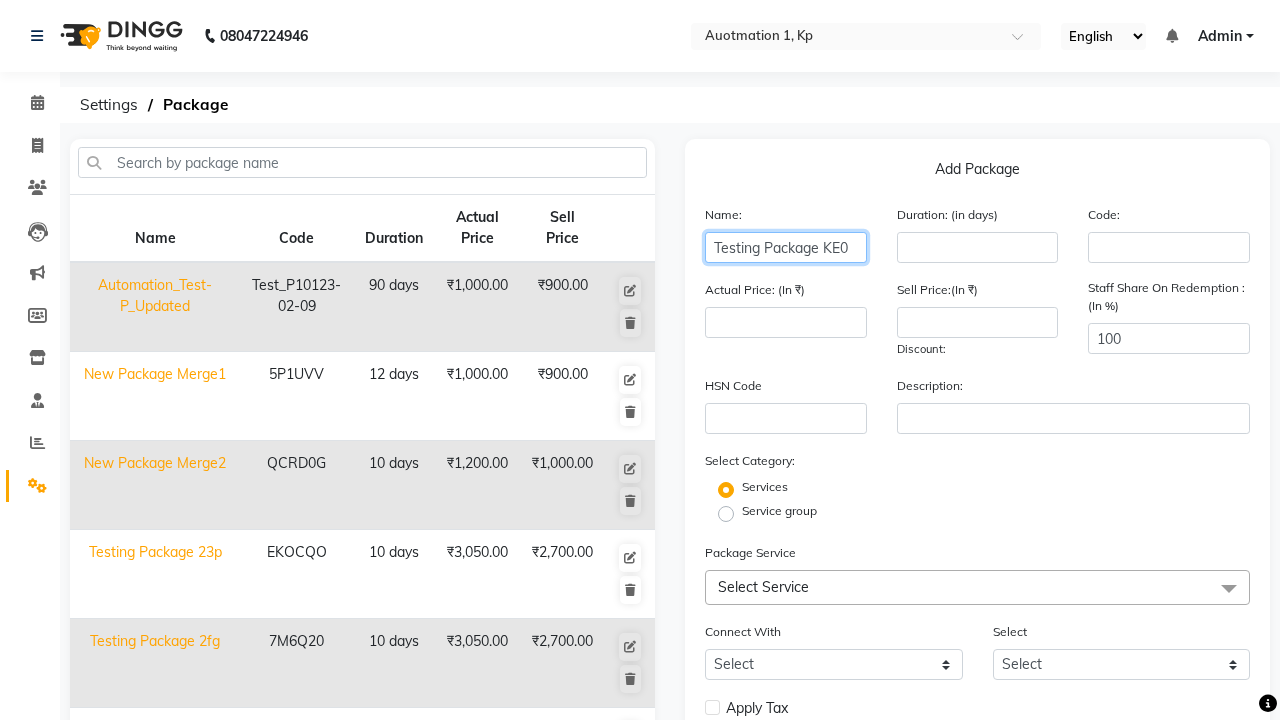 type on "Testing Package KE0" 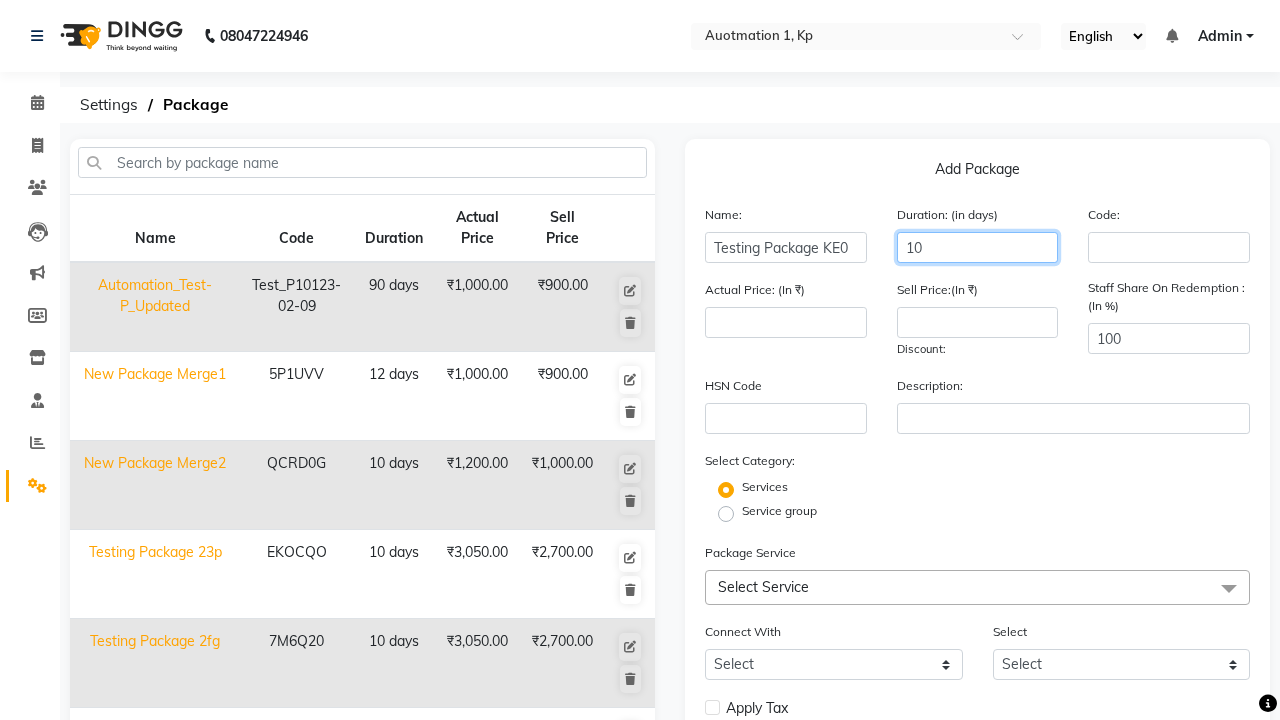 type on "10" 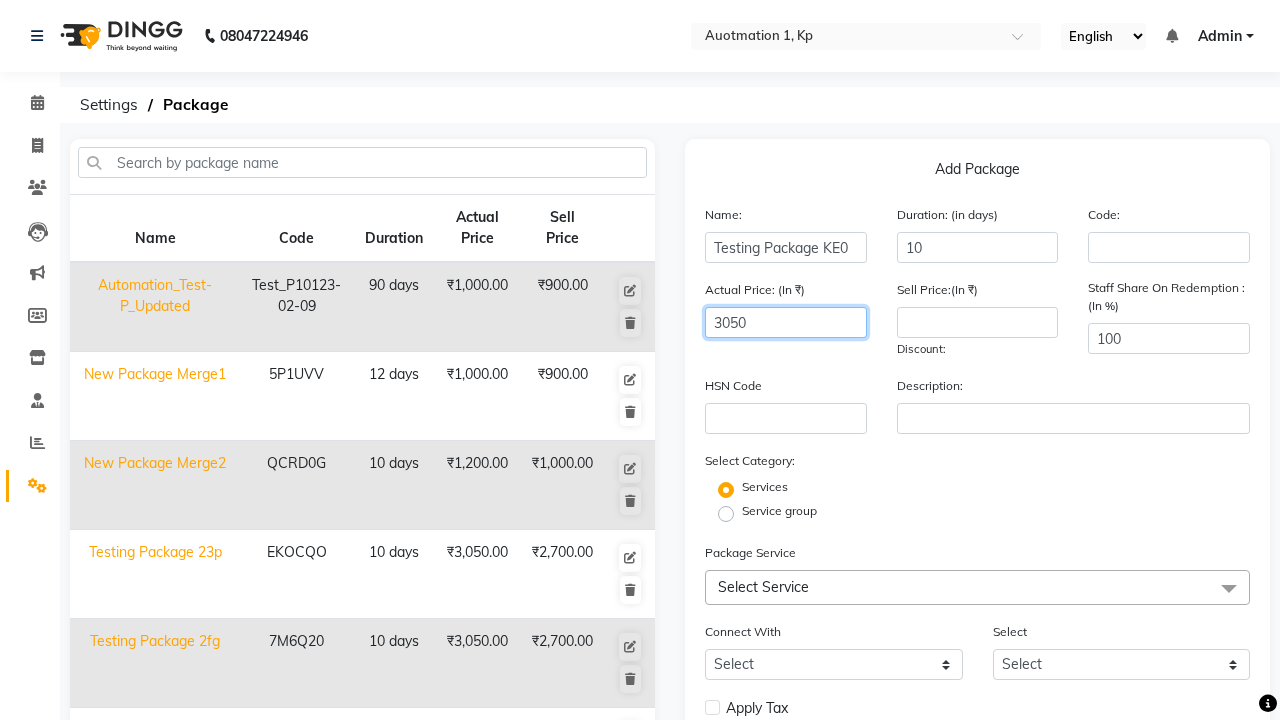 type on "3050" 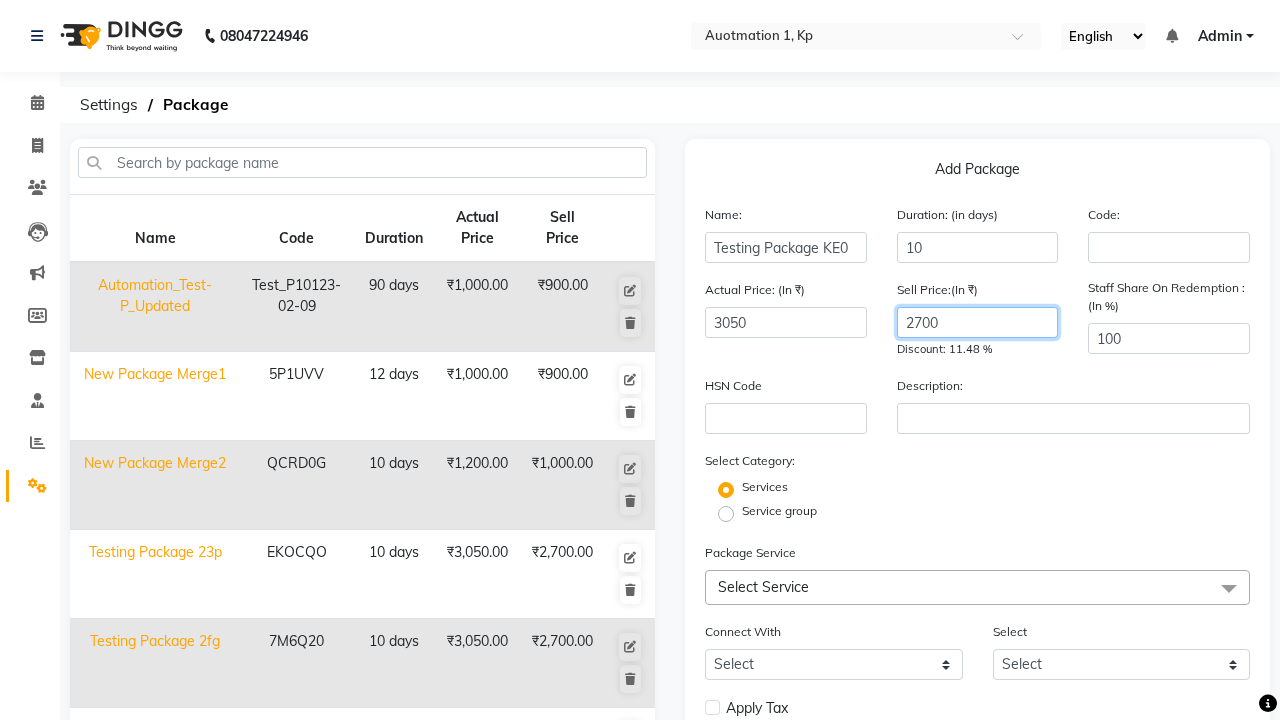 type on "2700" 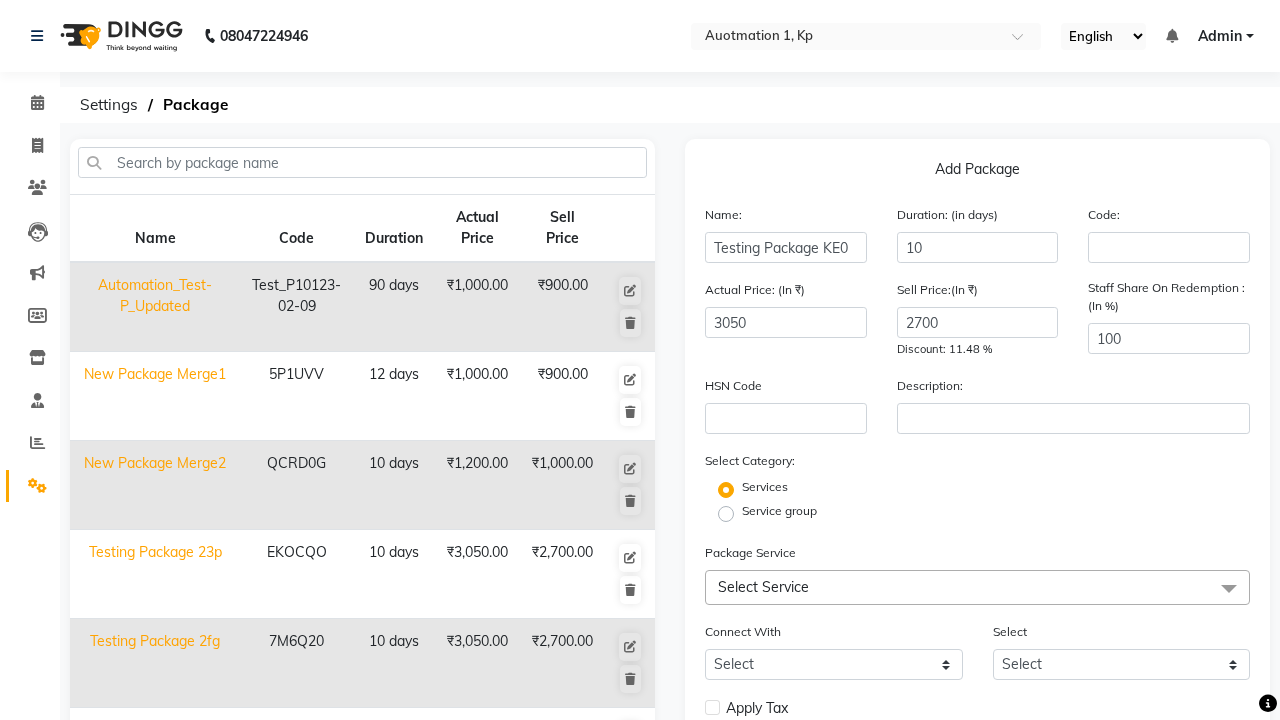 click on "Service group" 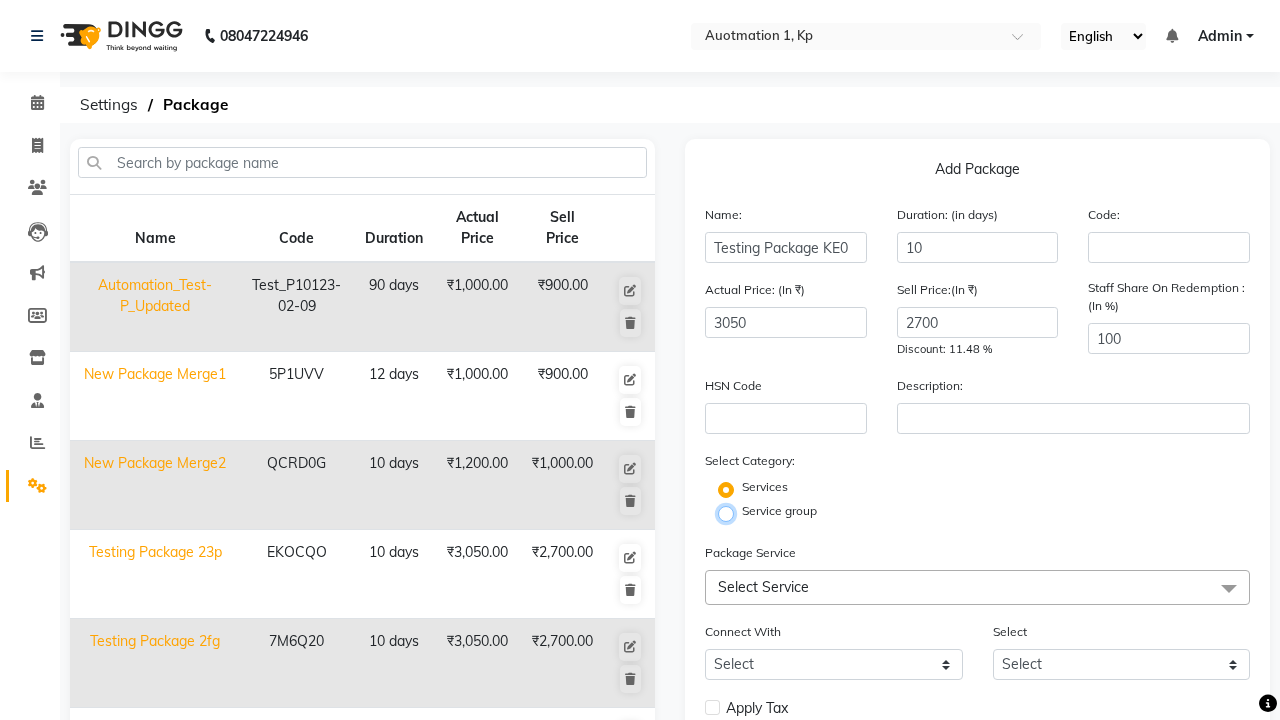 click on "Service group" at bounding box center (732, 512) 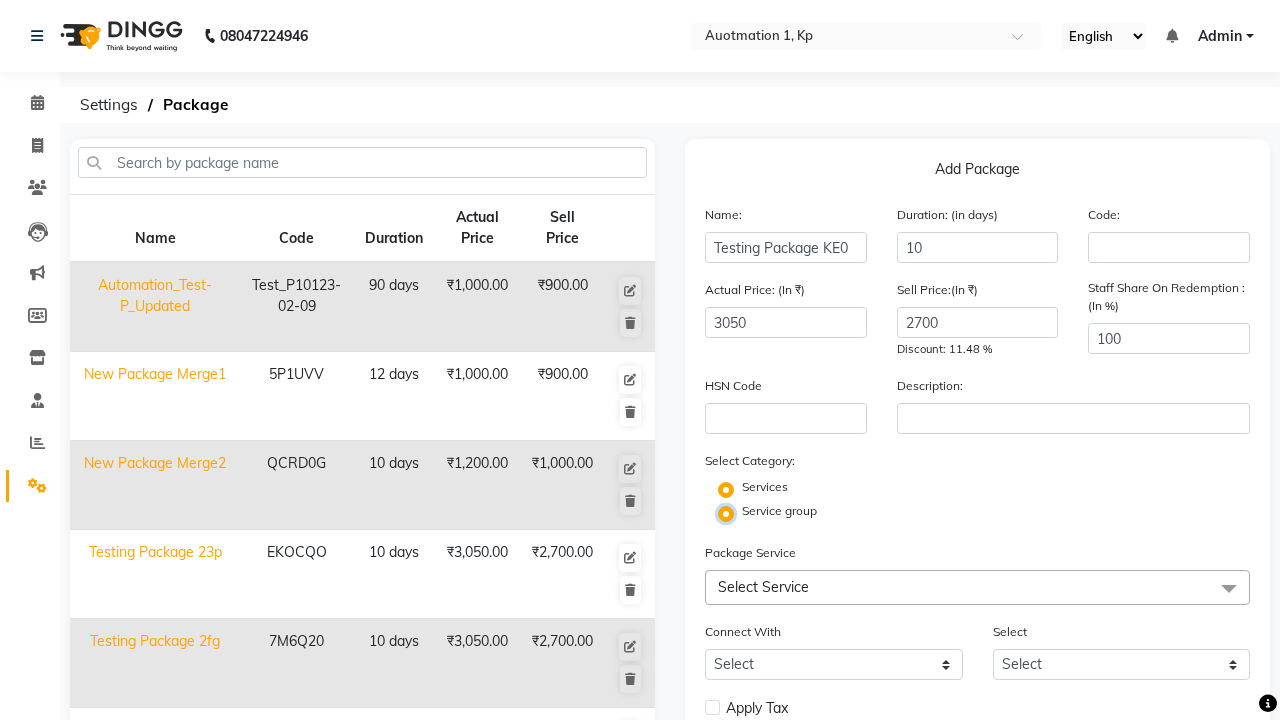 radio on "false" 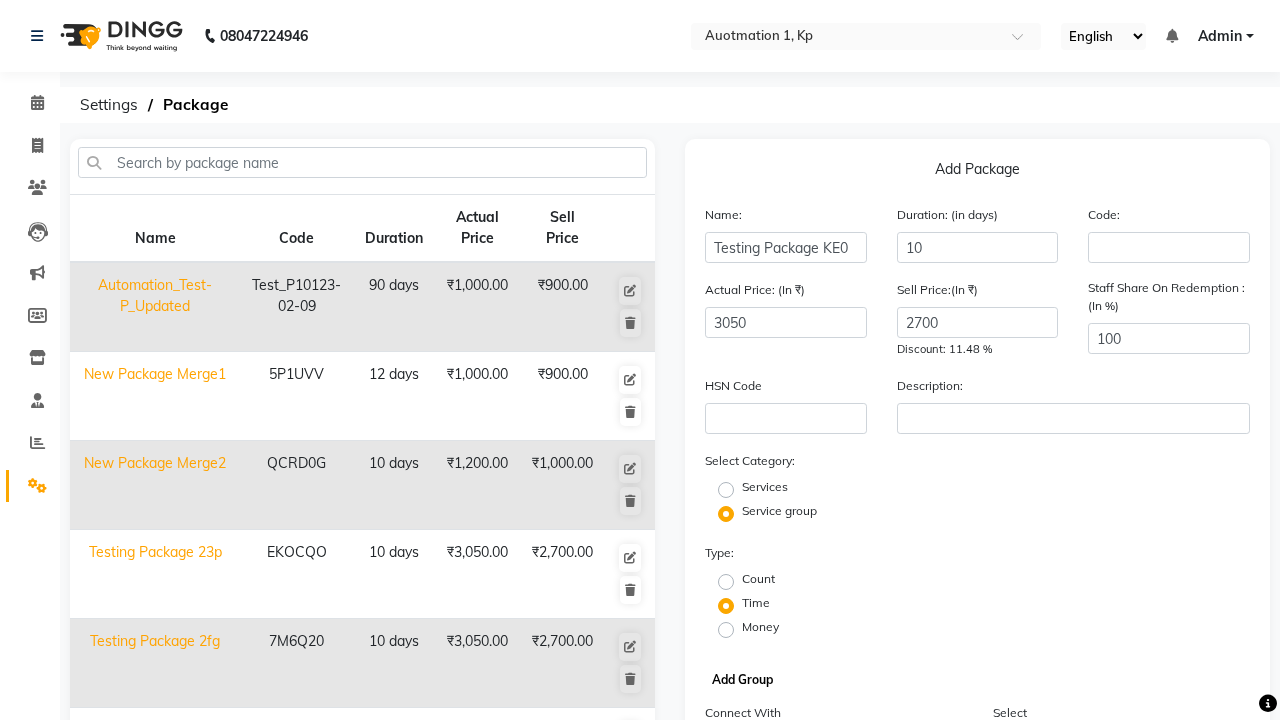 click on "Add Group" 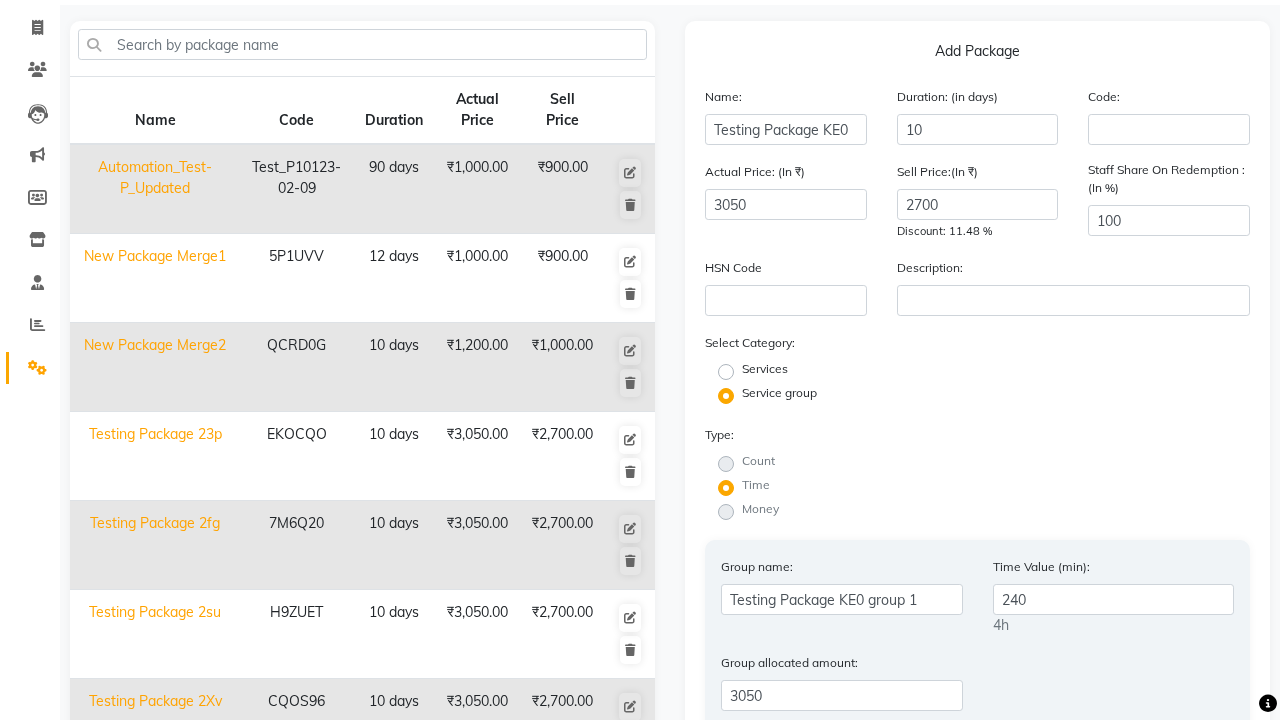 type on "240" 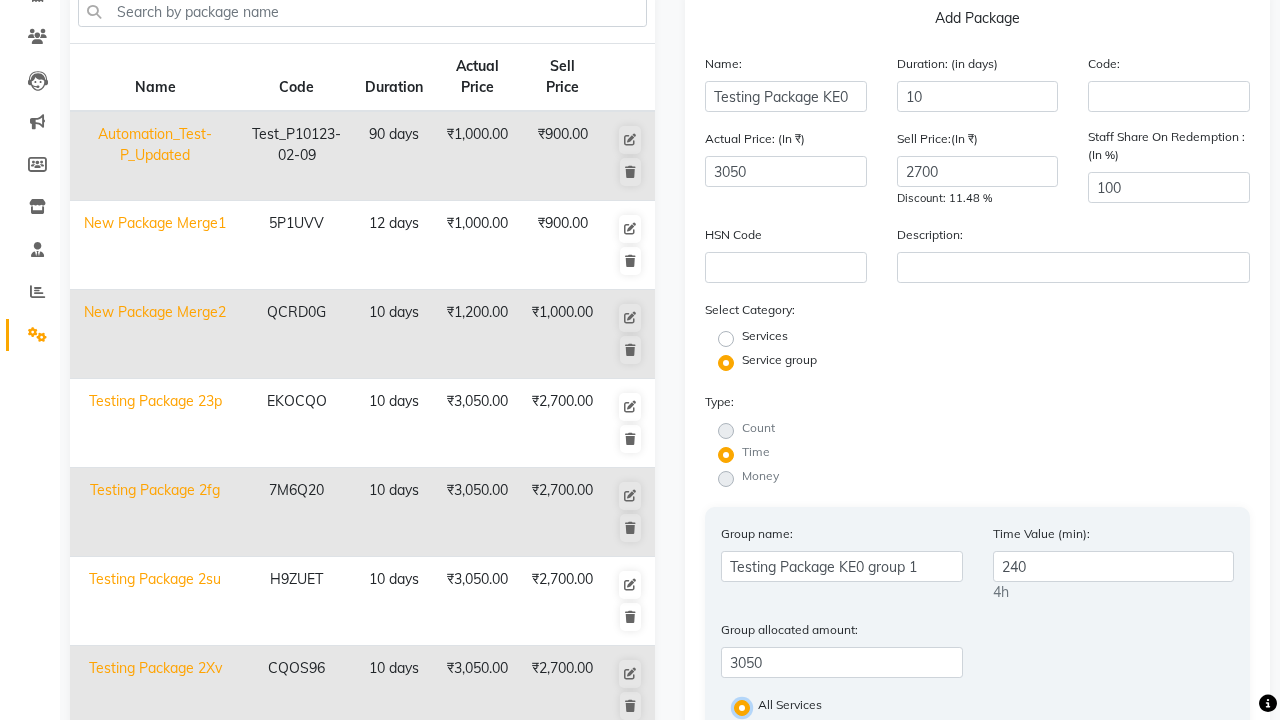 scroll, scrollTop: 159, scrollLeft: 0, axis: vertical 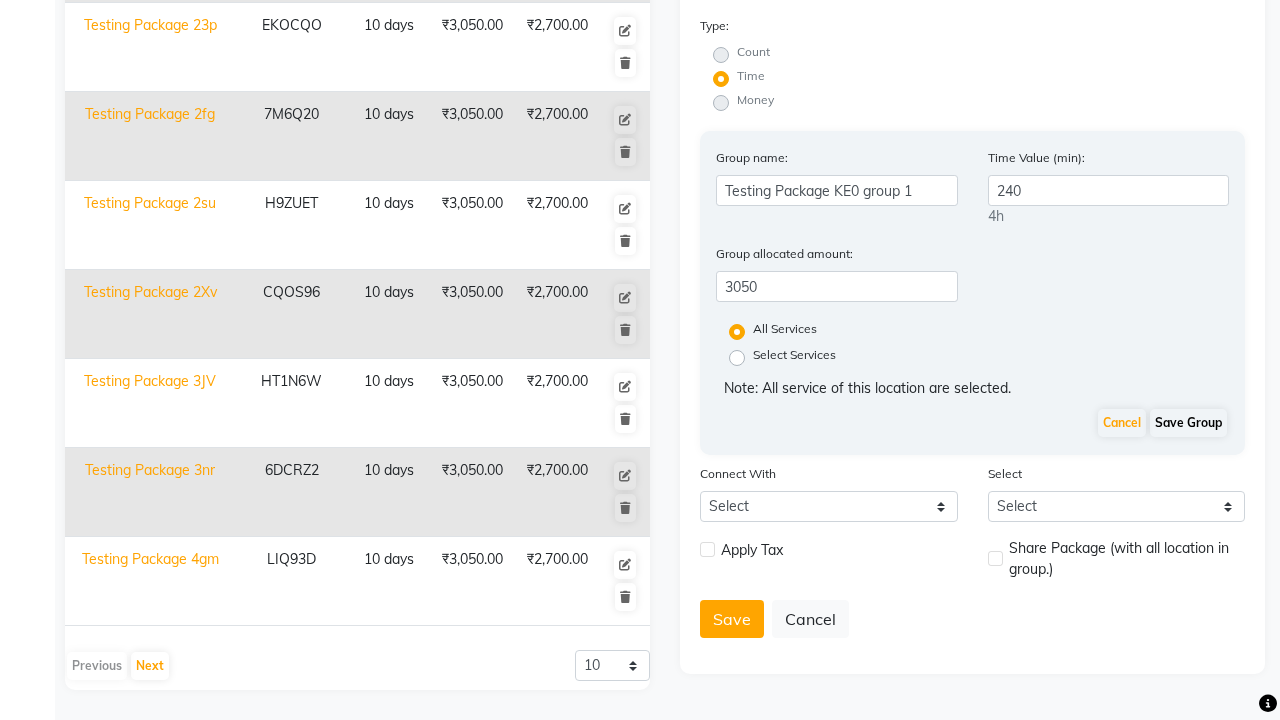 click on "Save Group" 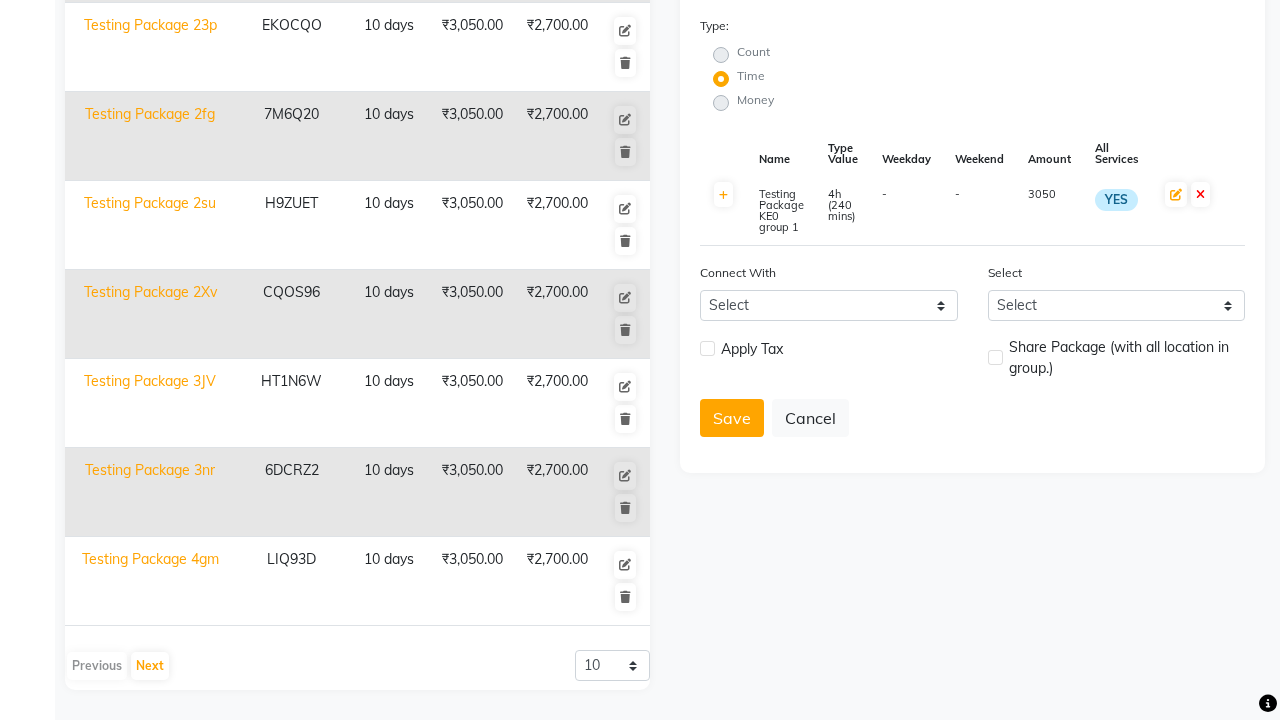 click 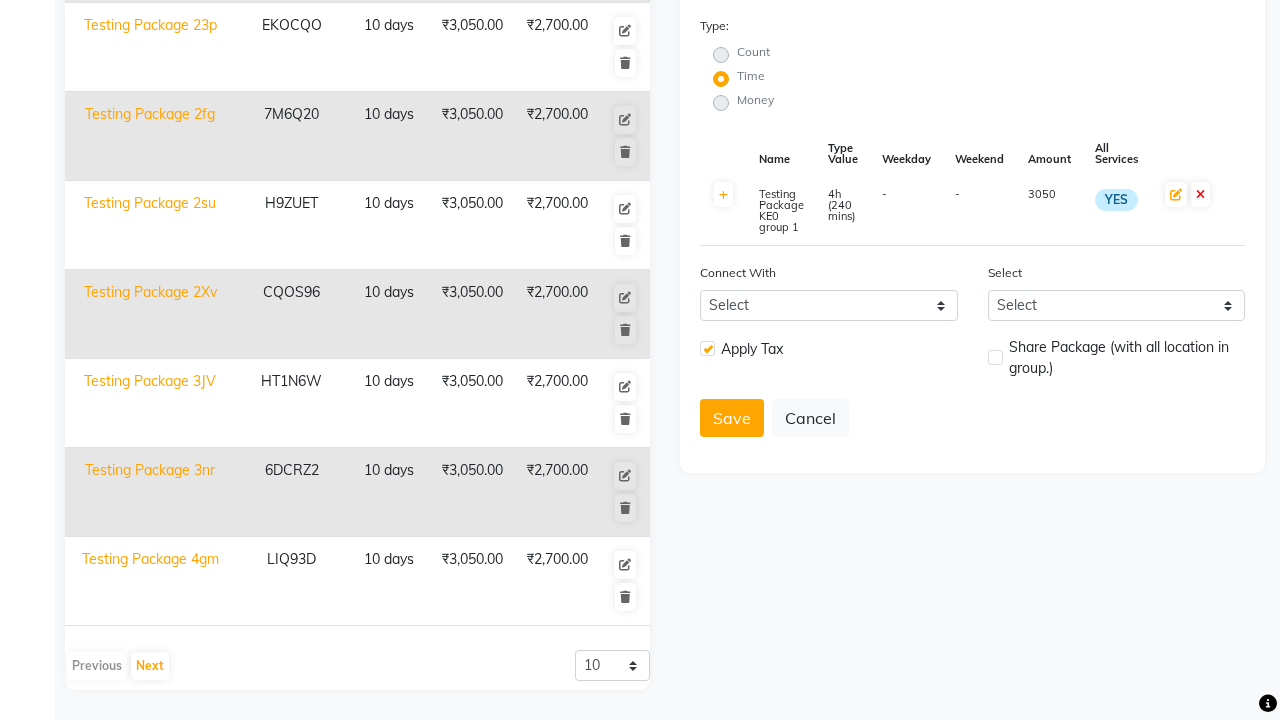 click 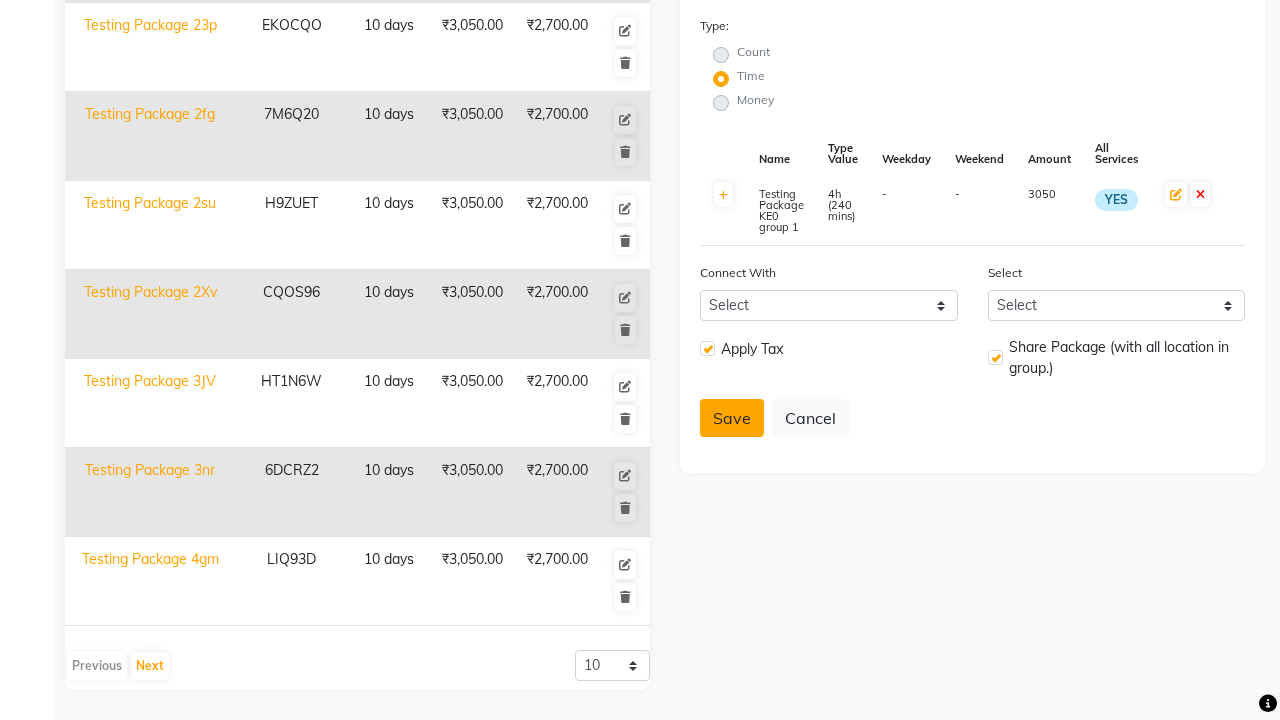 click on "Save" 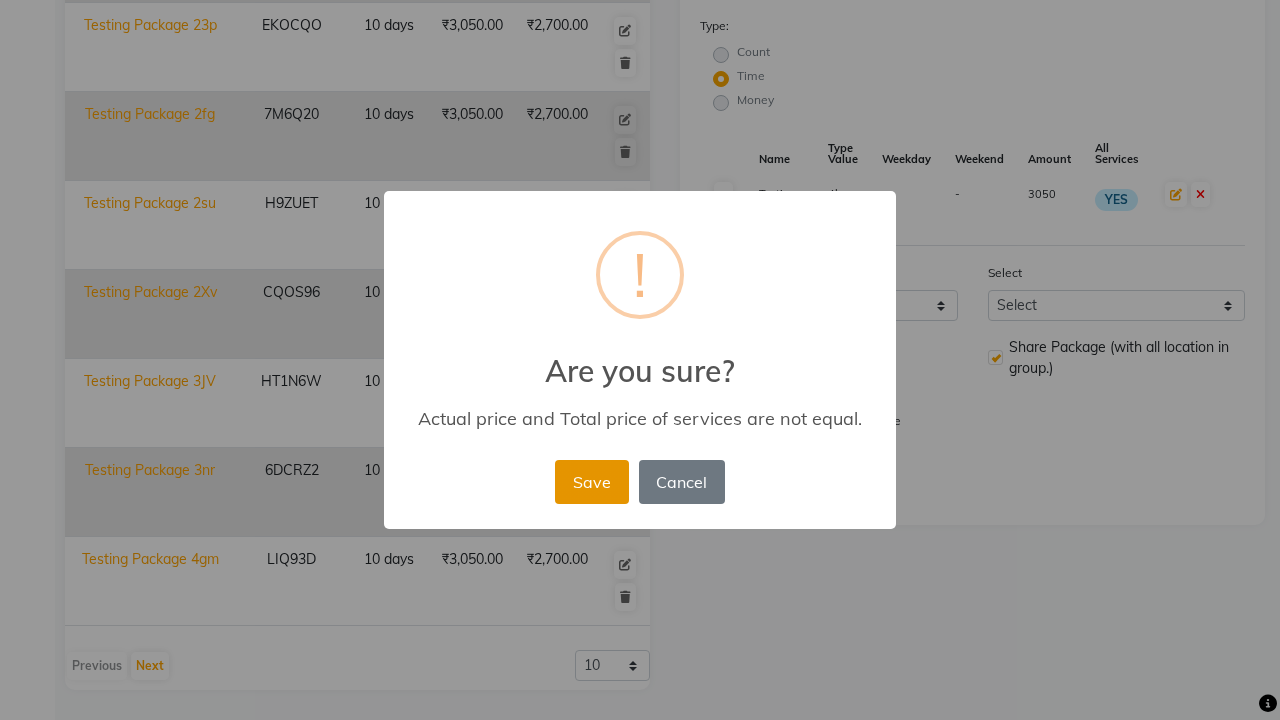 click on "Save" at bounding box center (591, 482) 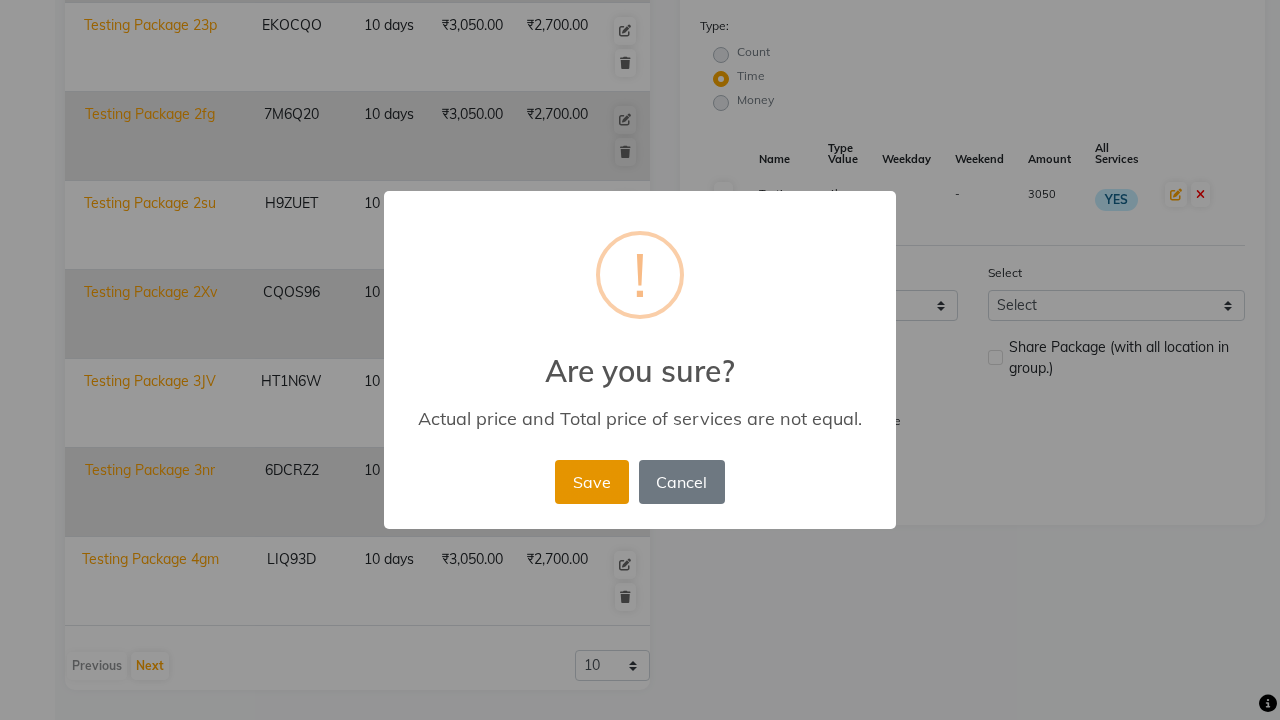 type 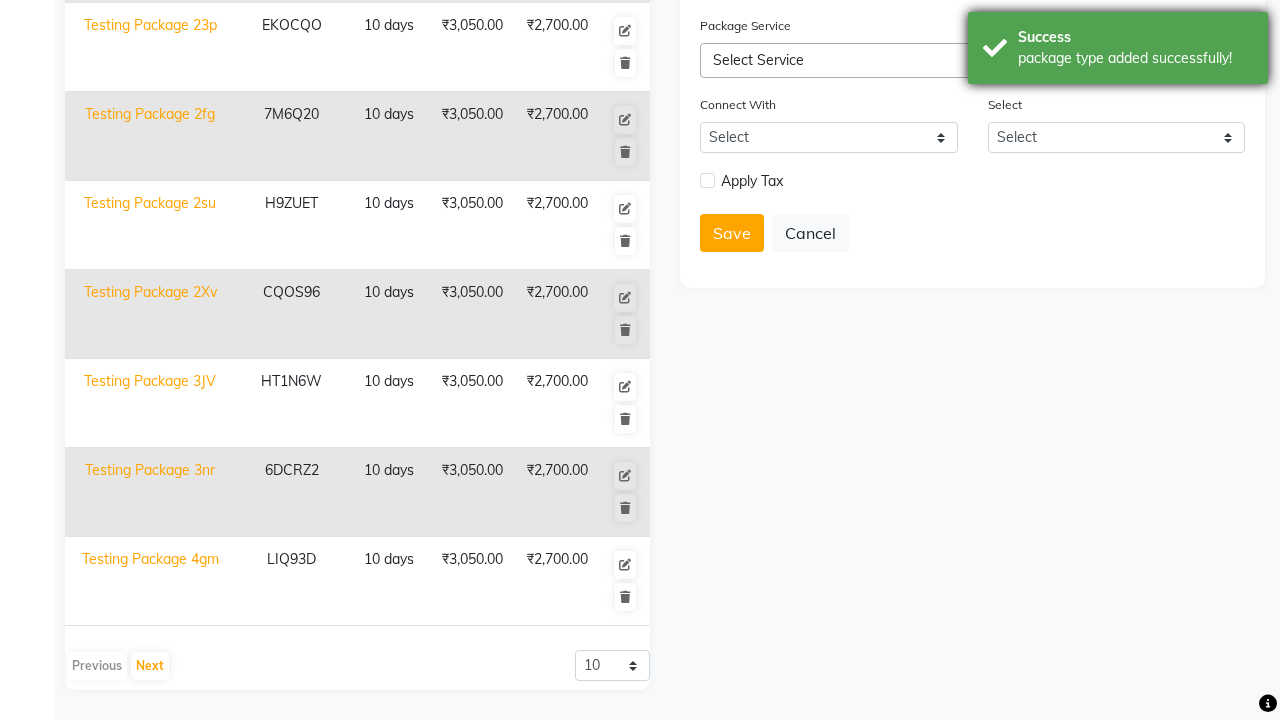 click on "package type added successfully!" at bounding box center (1135, 58) 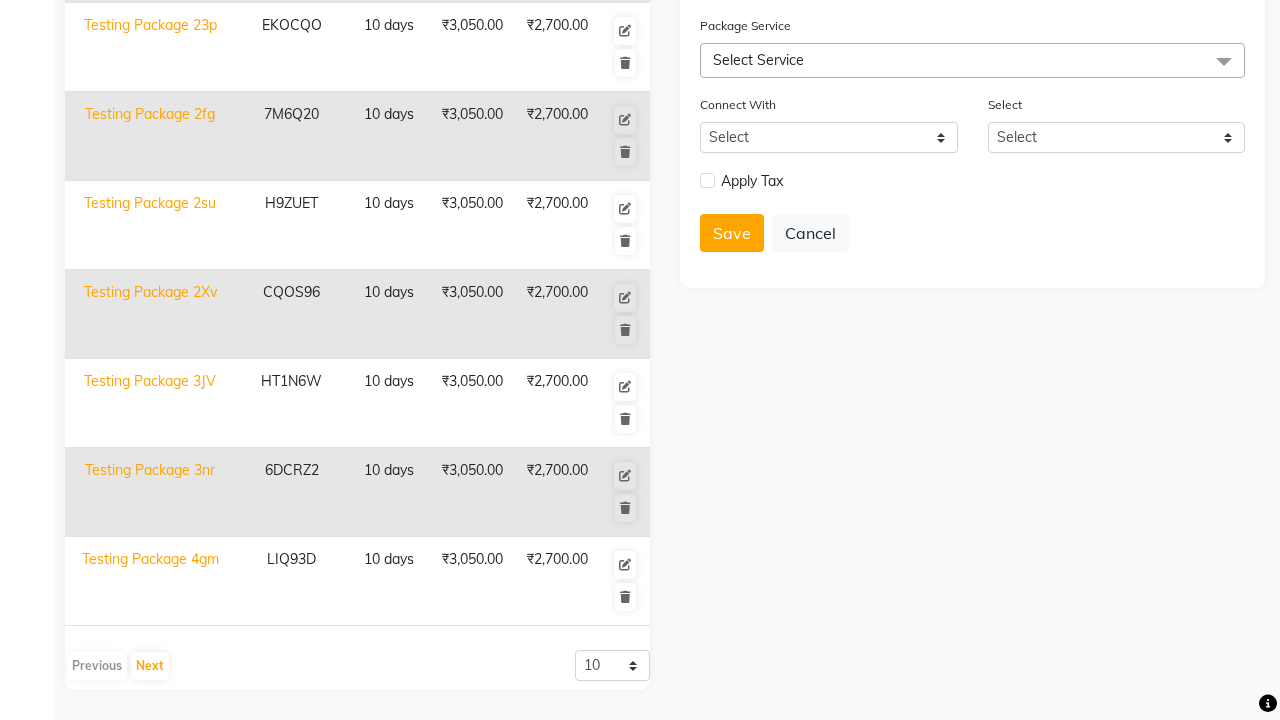click at bounding box center (32, -491) 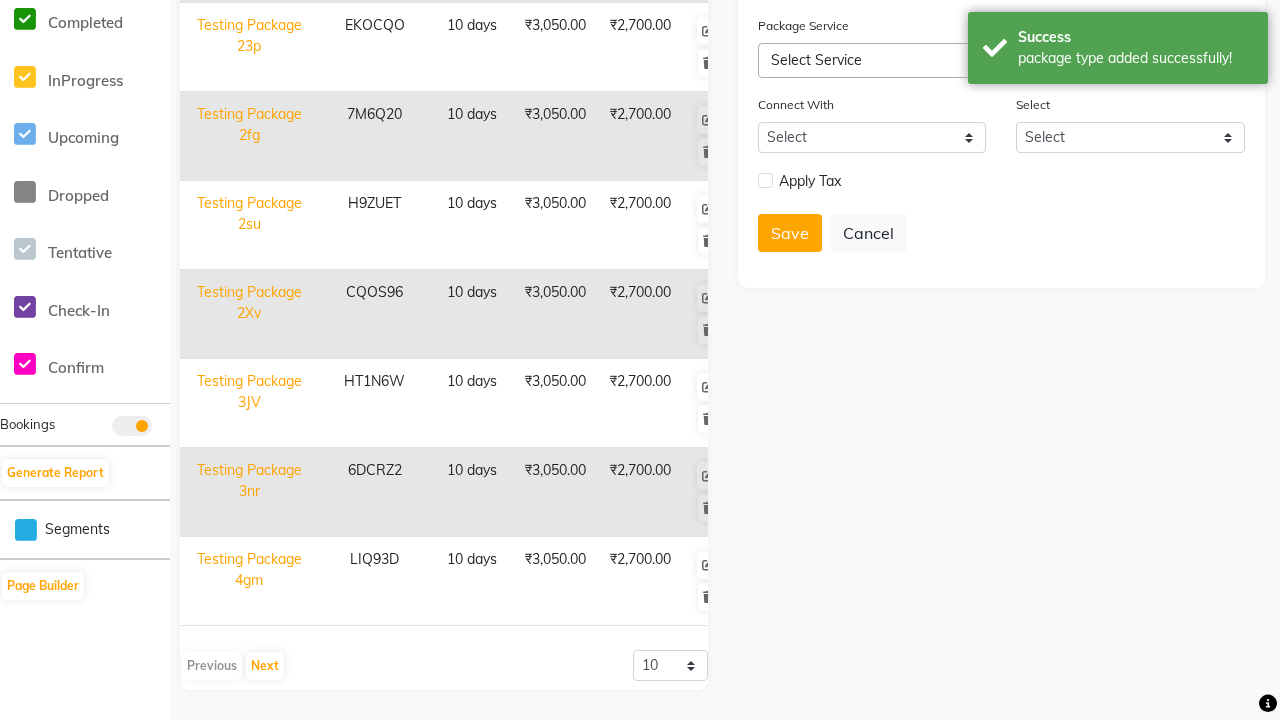 scroll, scrollTop: 0, scrollLeft: 0, axis: both 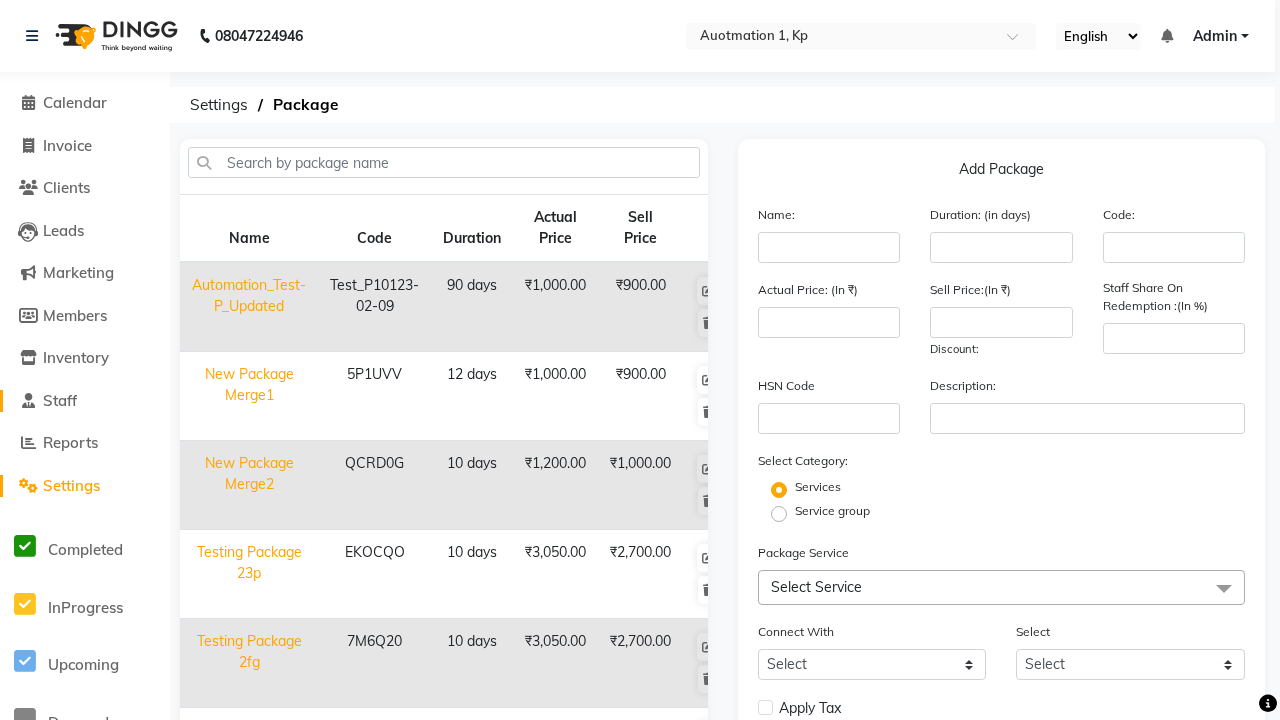 click on "Staff" 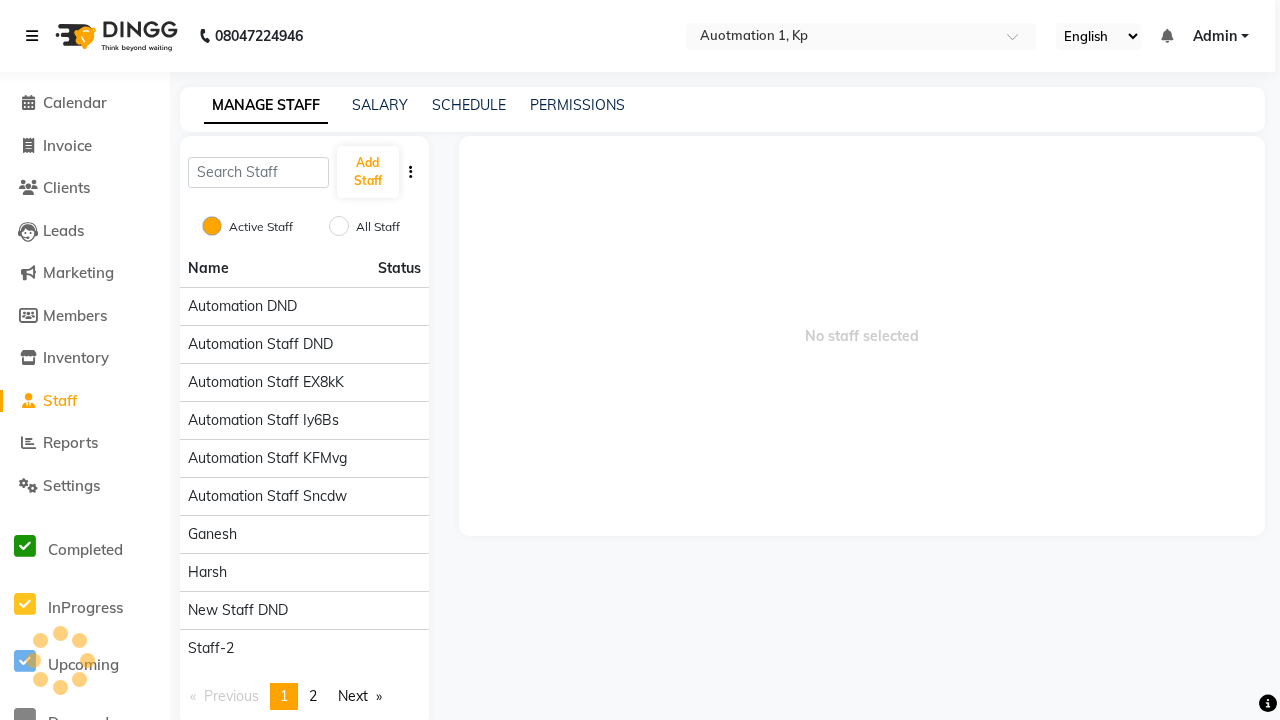 click at bounding box center [32, 36] 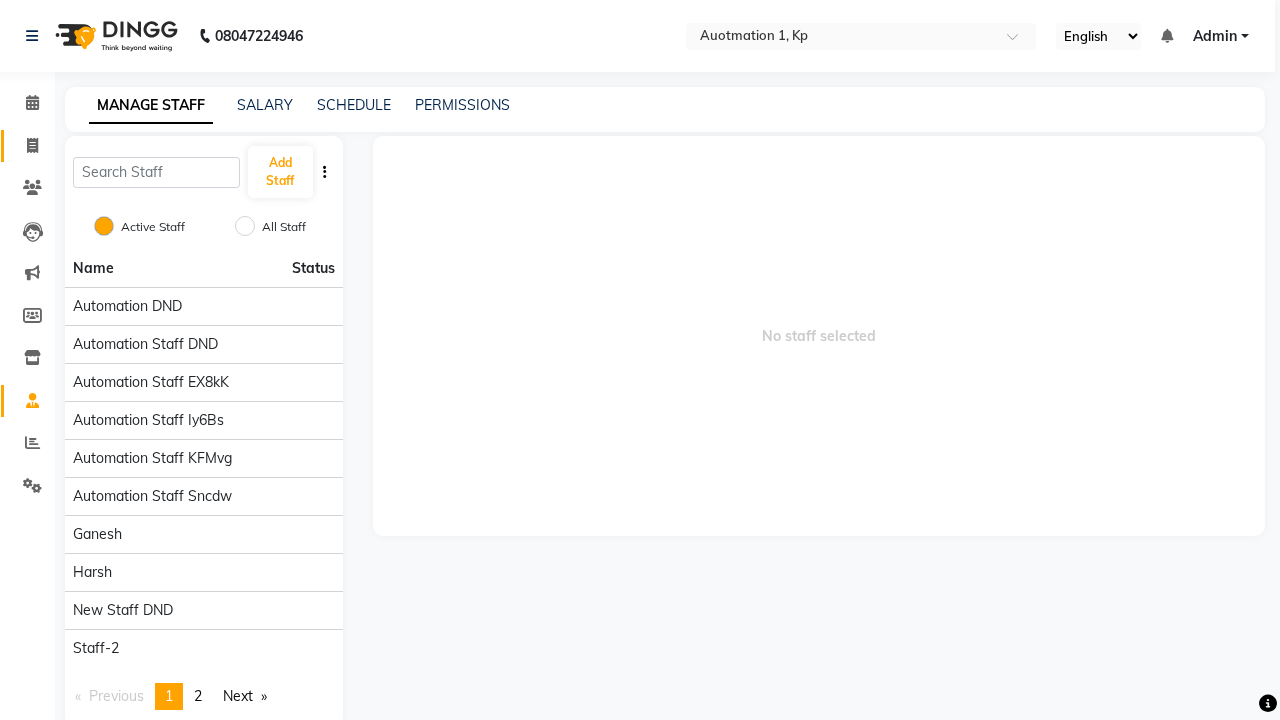 click 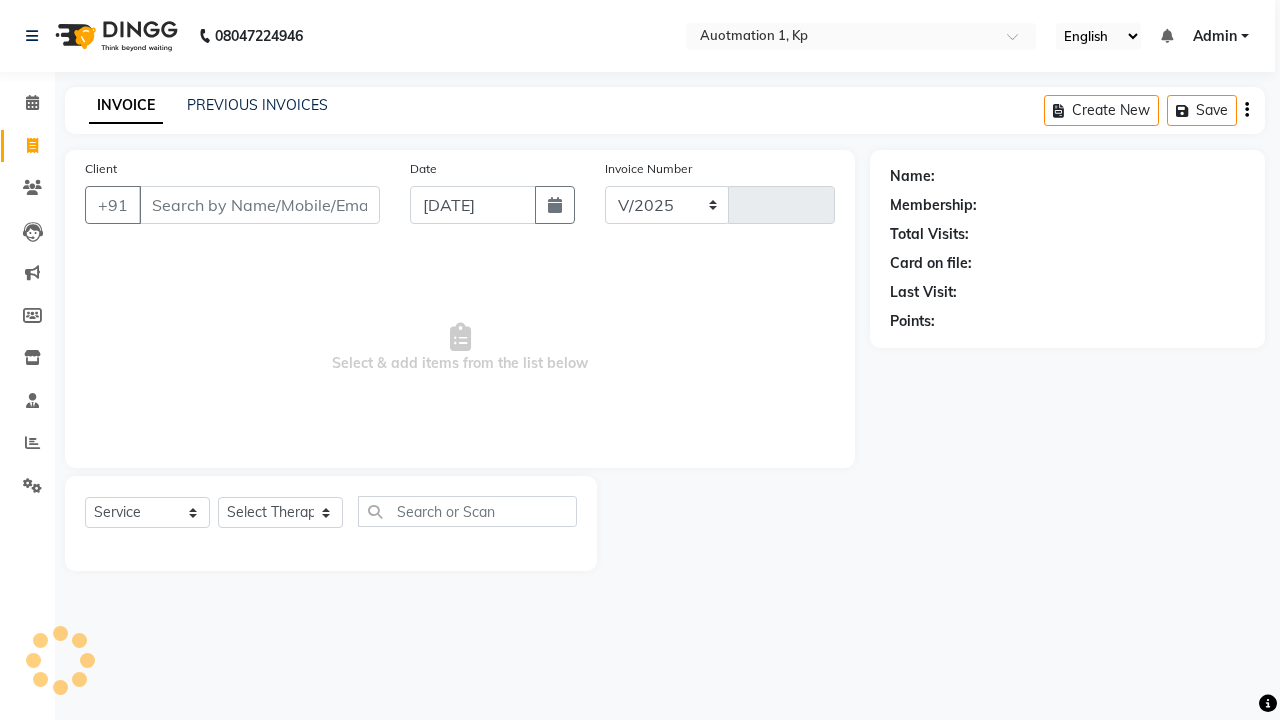 select on "150" 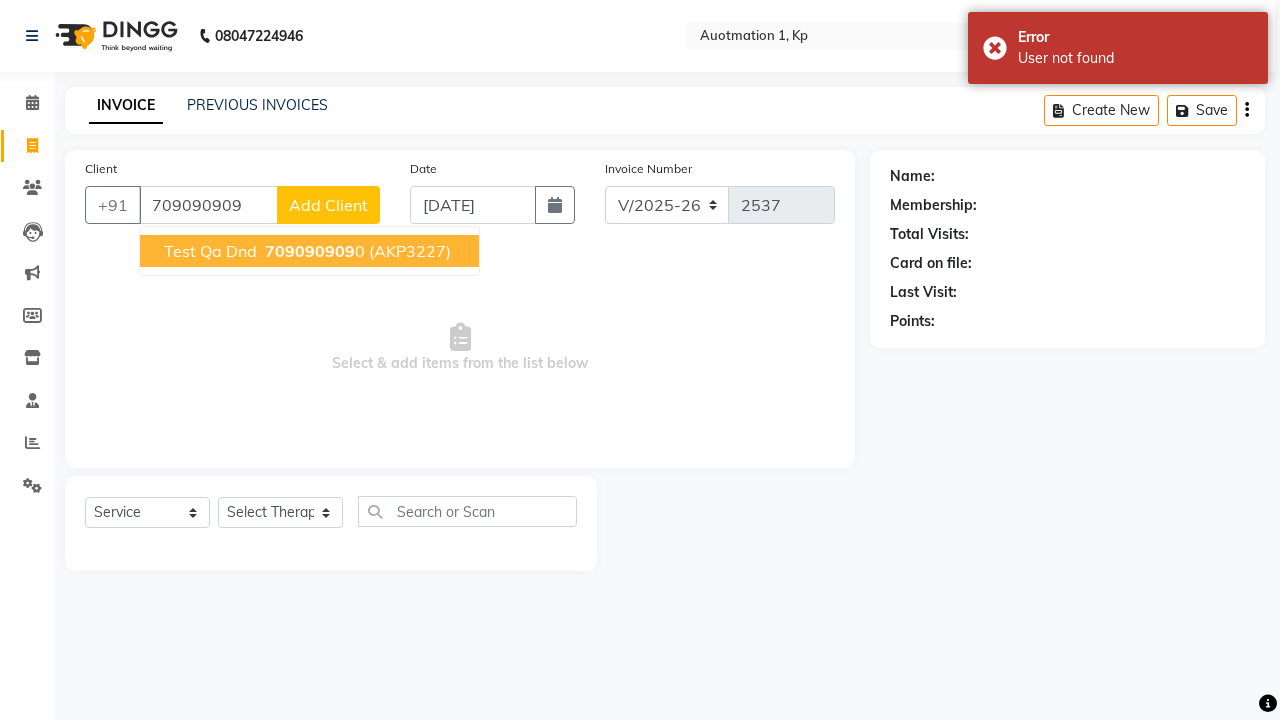 click on "709090909" at bounding box center (310, 251) 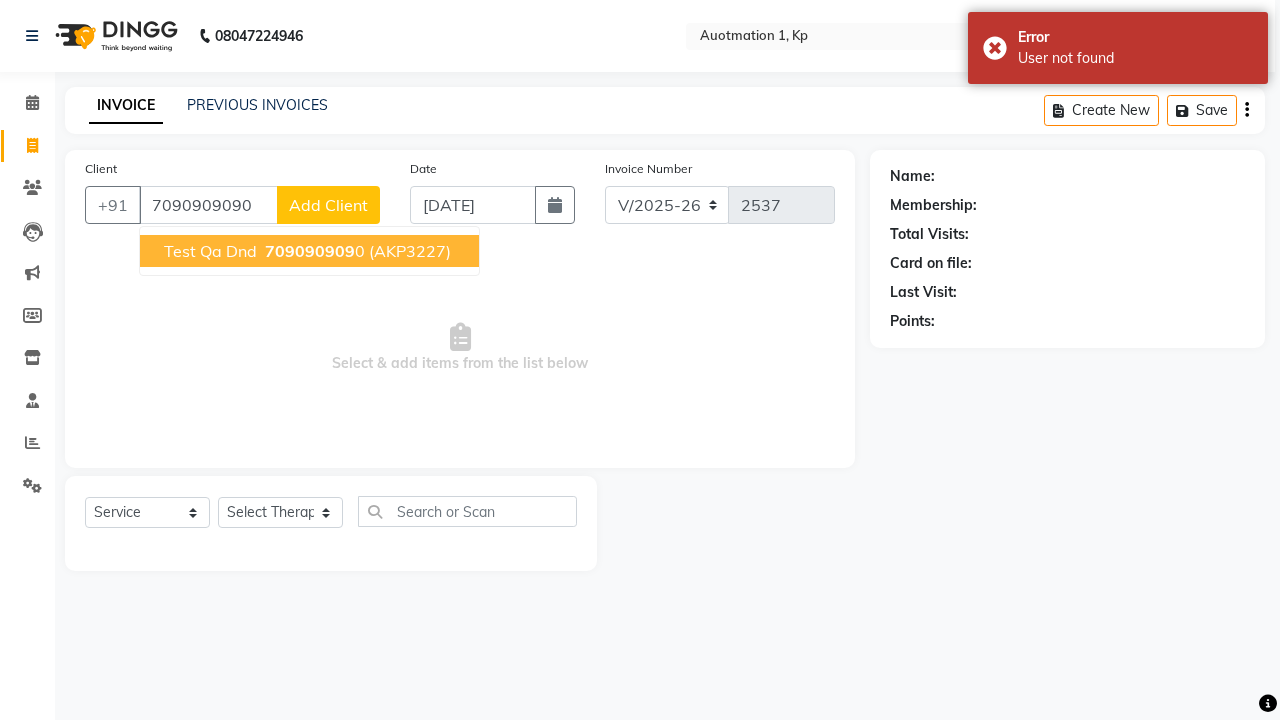 type on "7090909090" 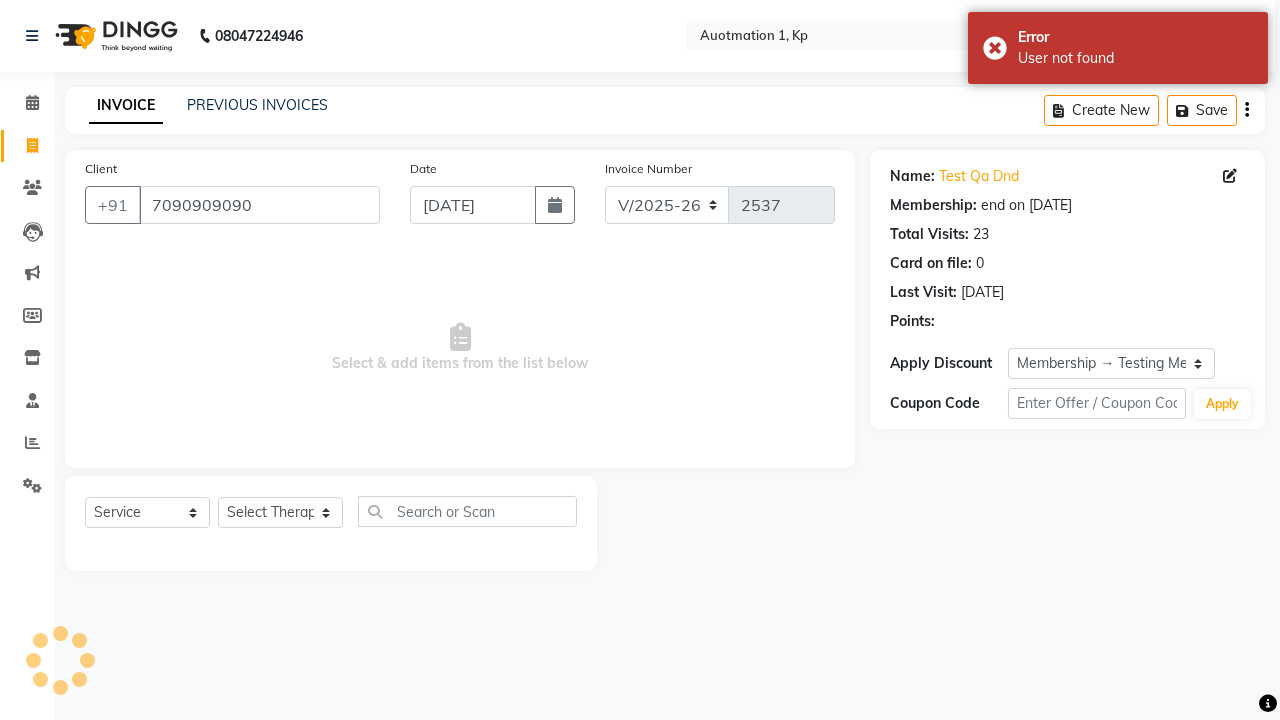 select on "0:" 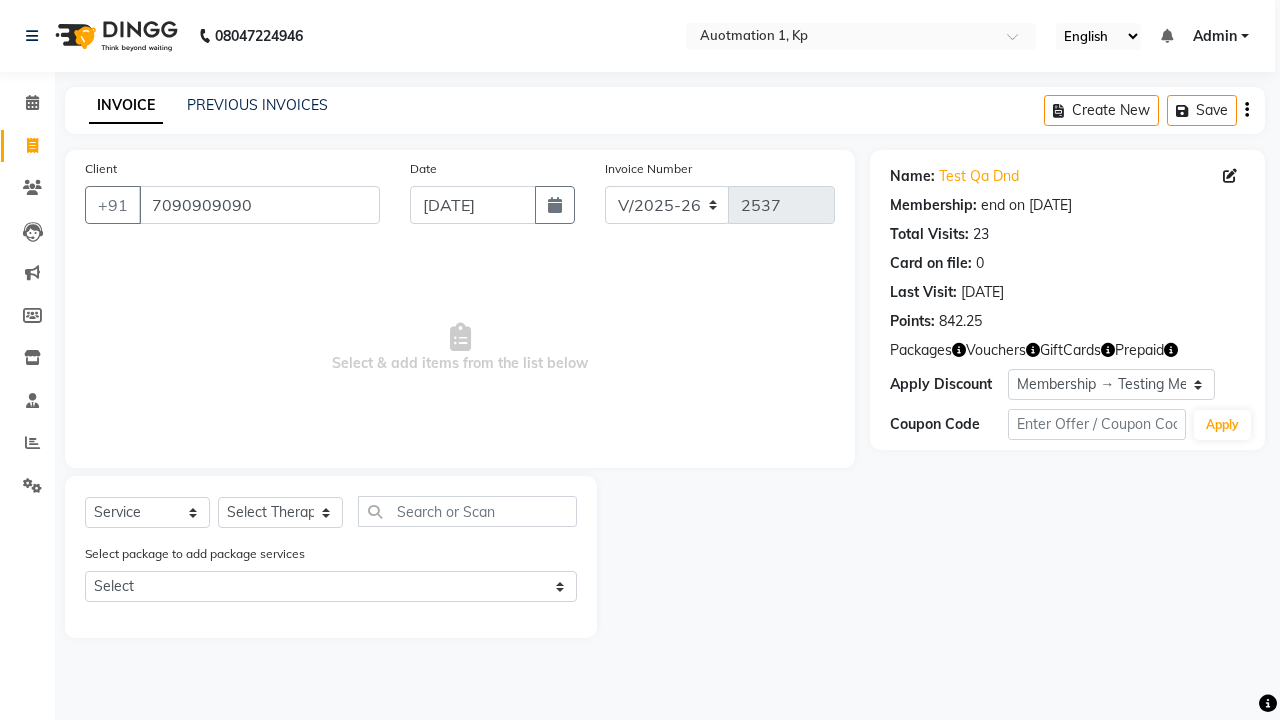 select on "package" 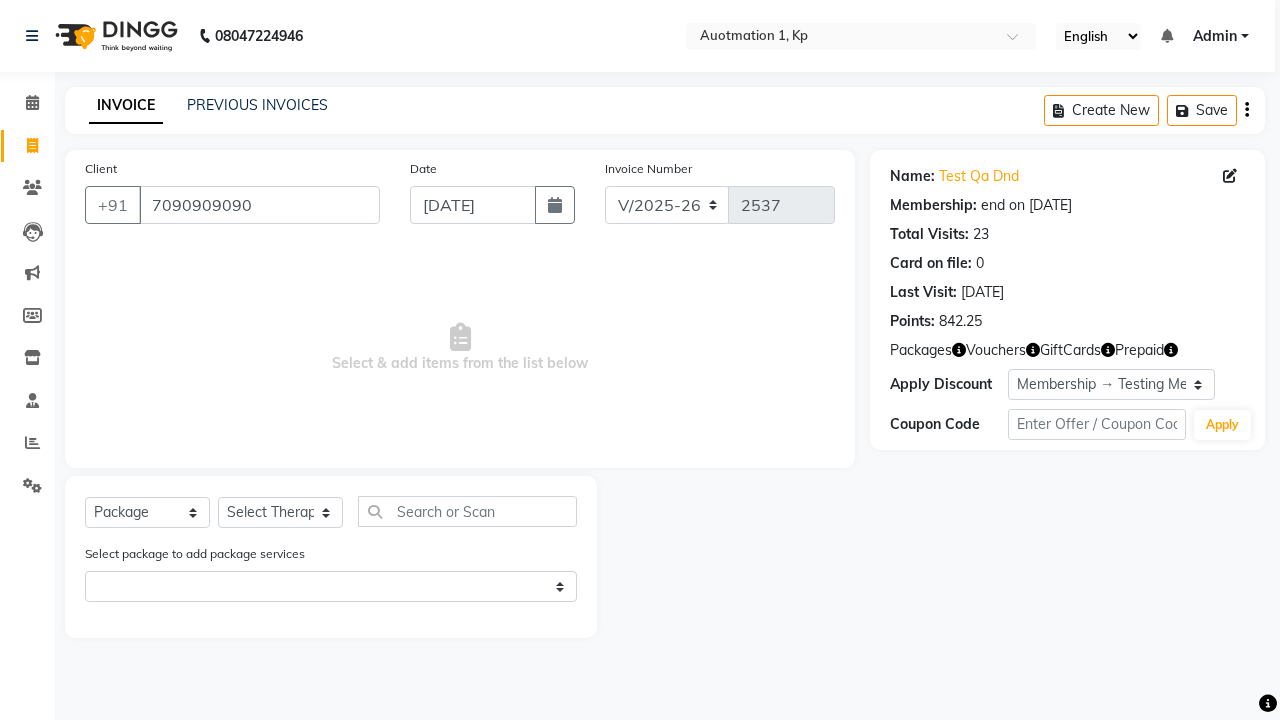 select on "5439" 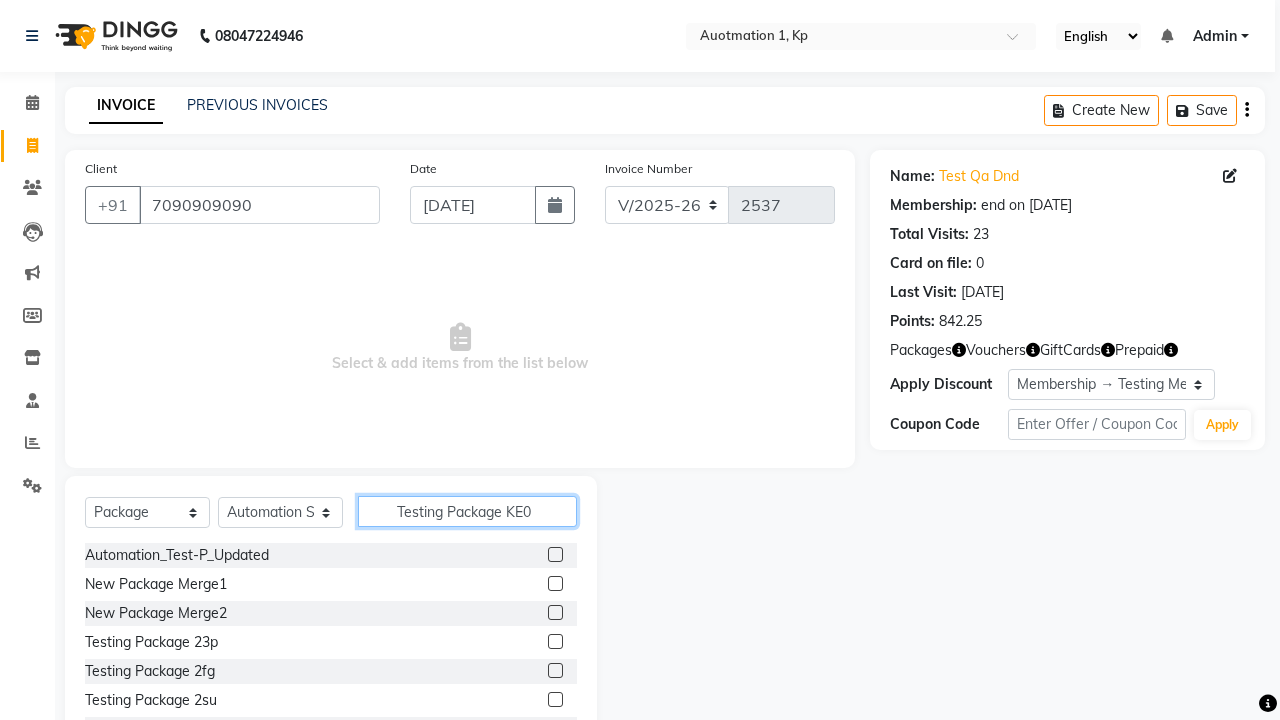 type on "Testing Package KE0" 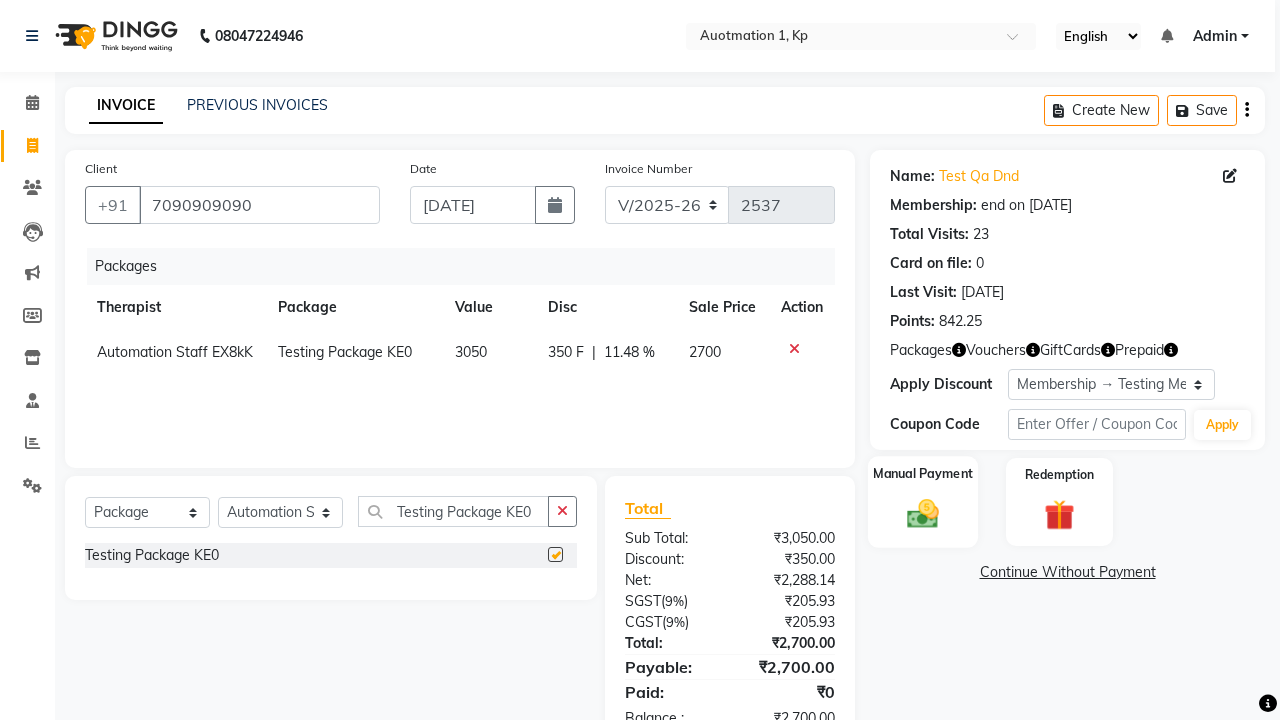 click 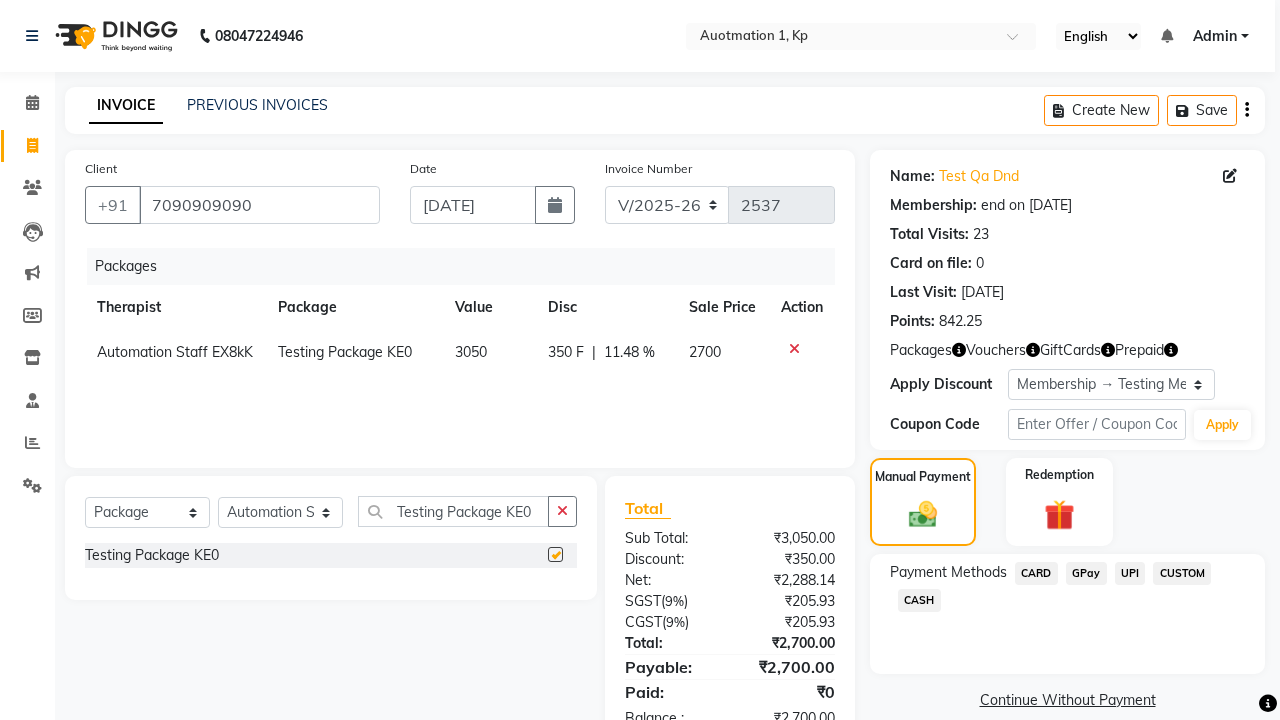 click on "CARD" 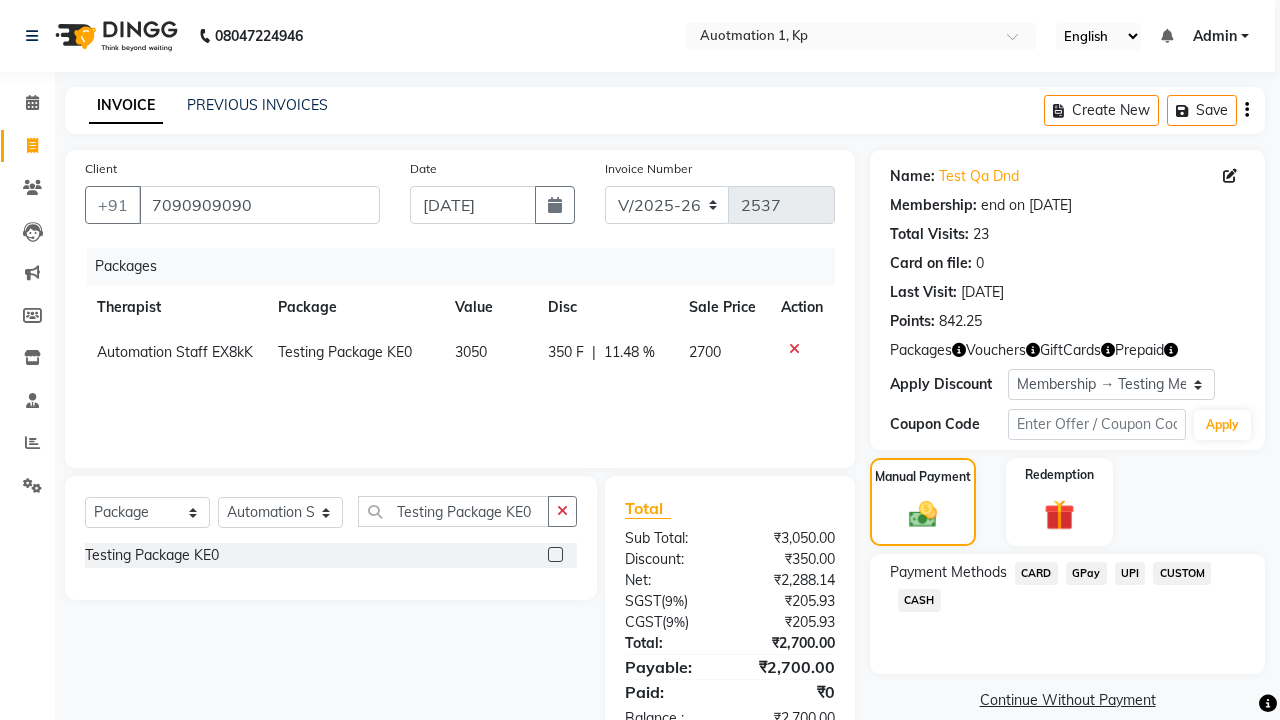 checkbox on "false" 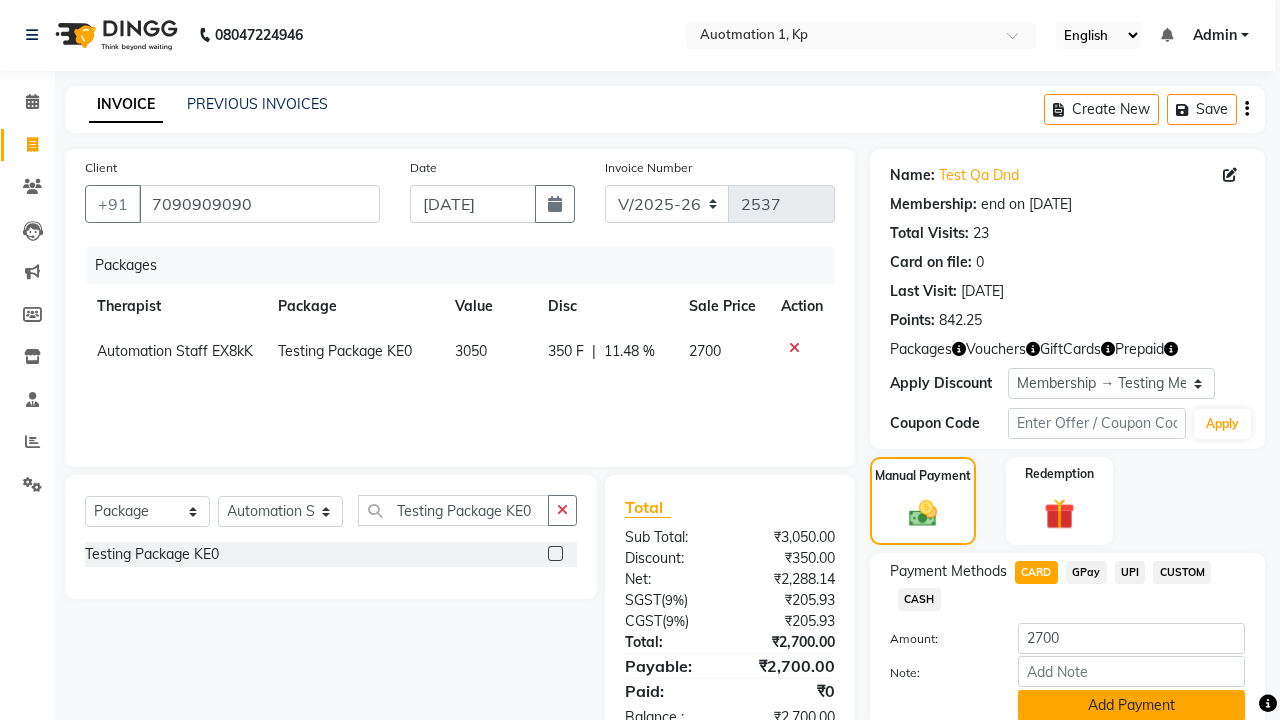 click on "Add Payment" 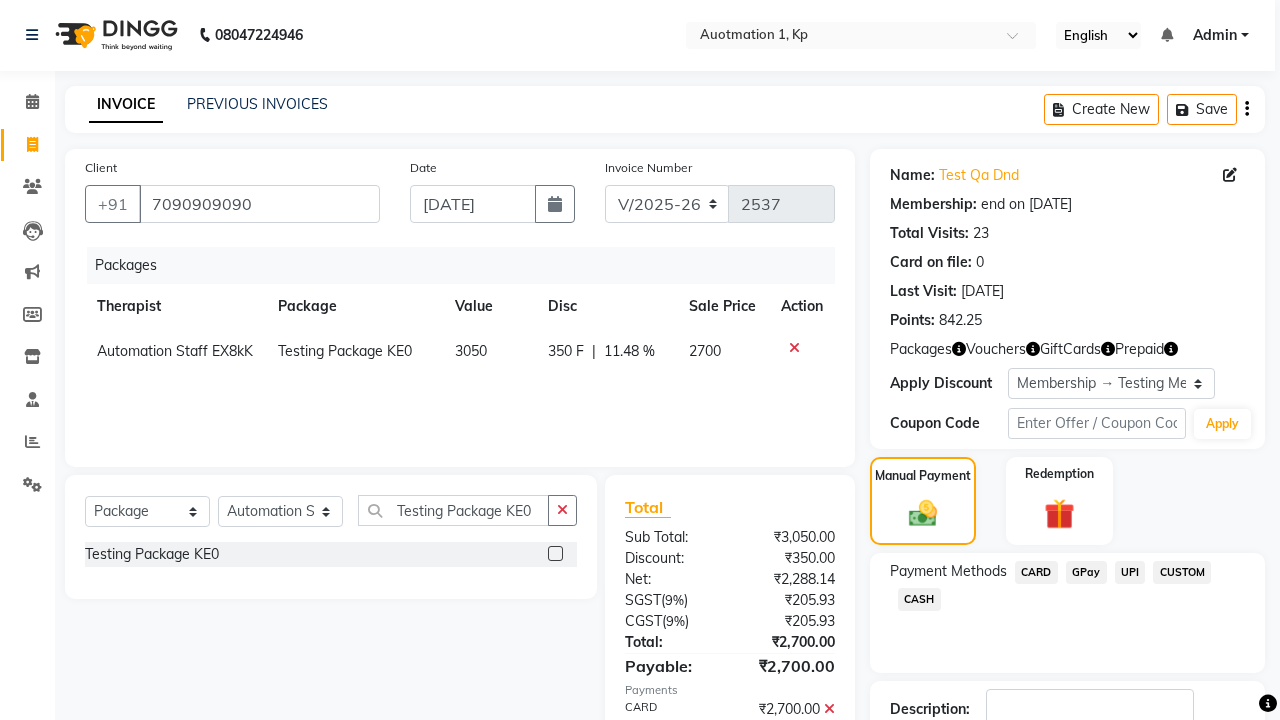 click 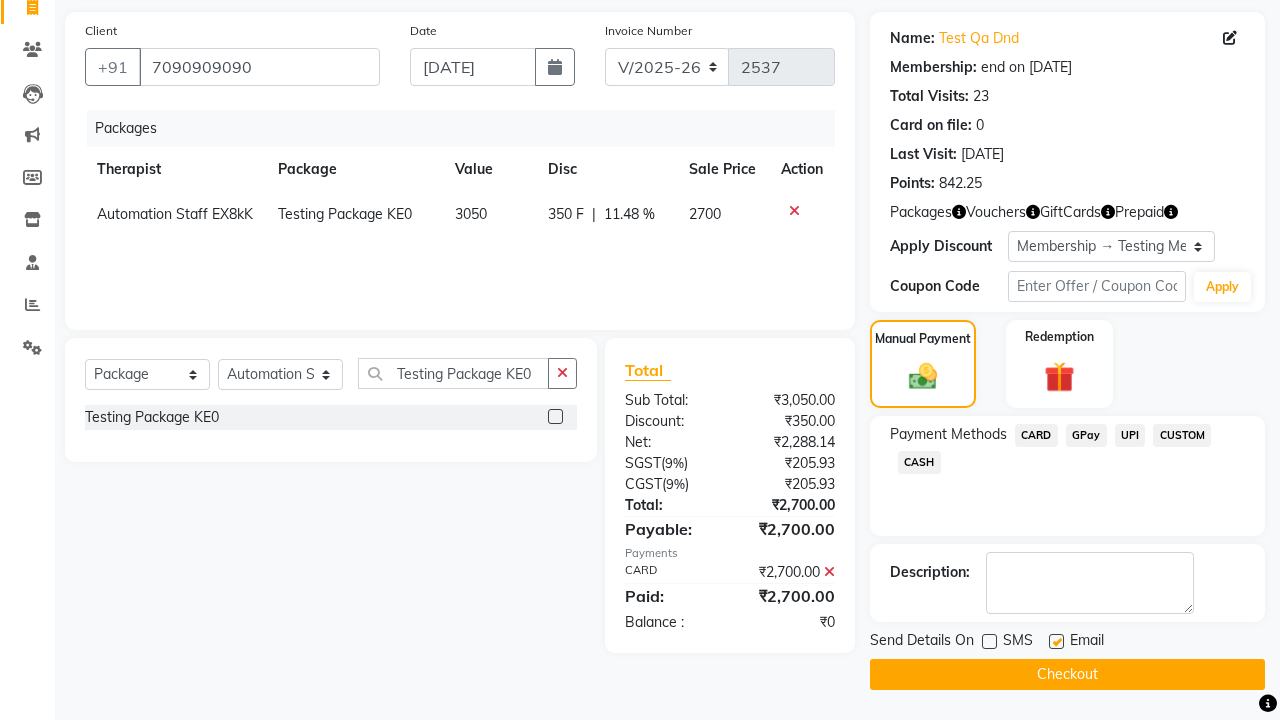 click 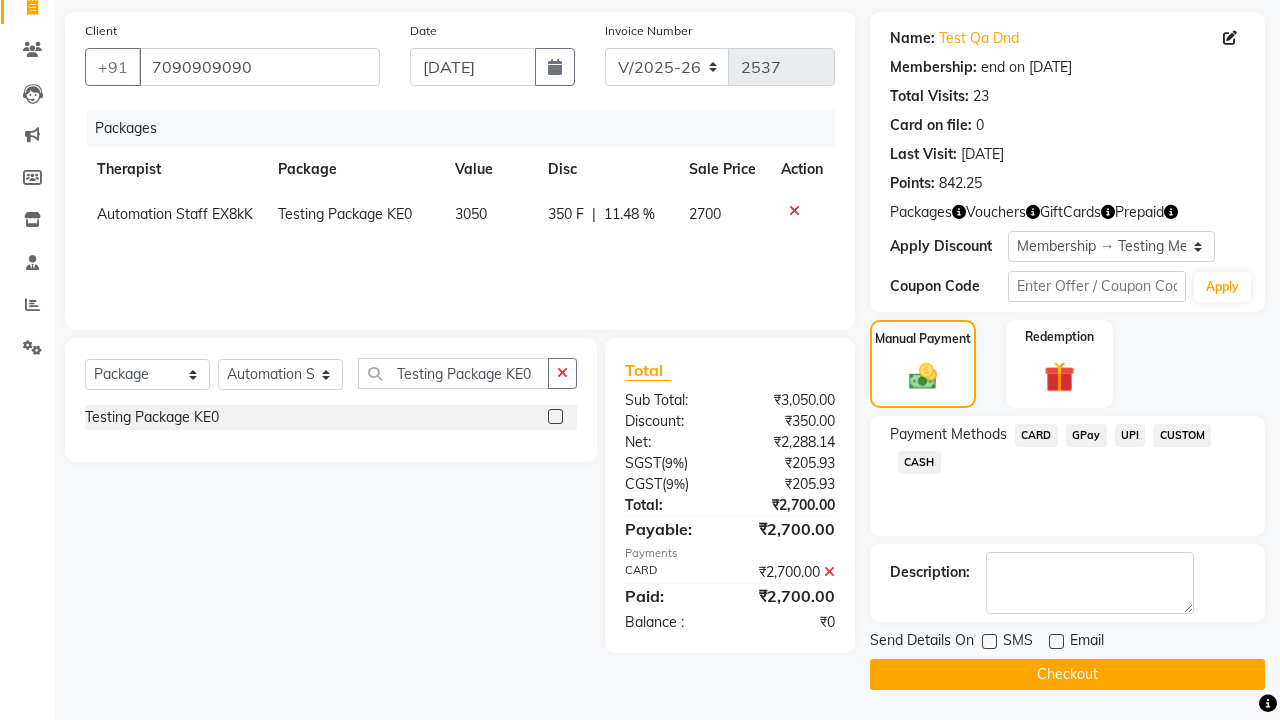 click on "Checkout" 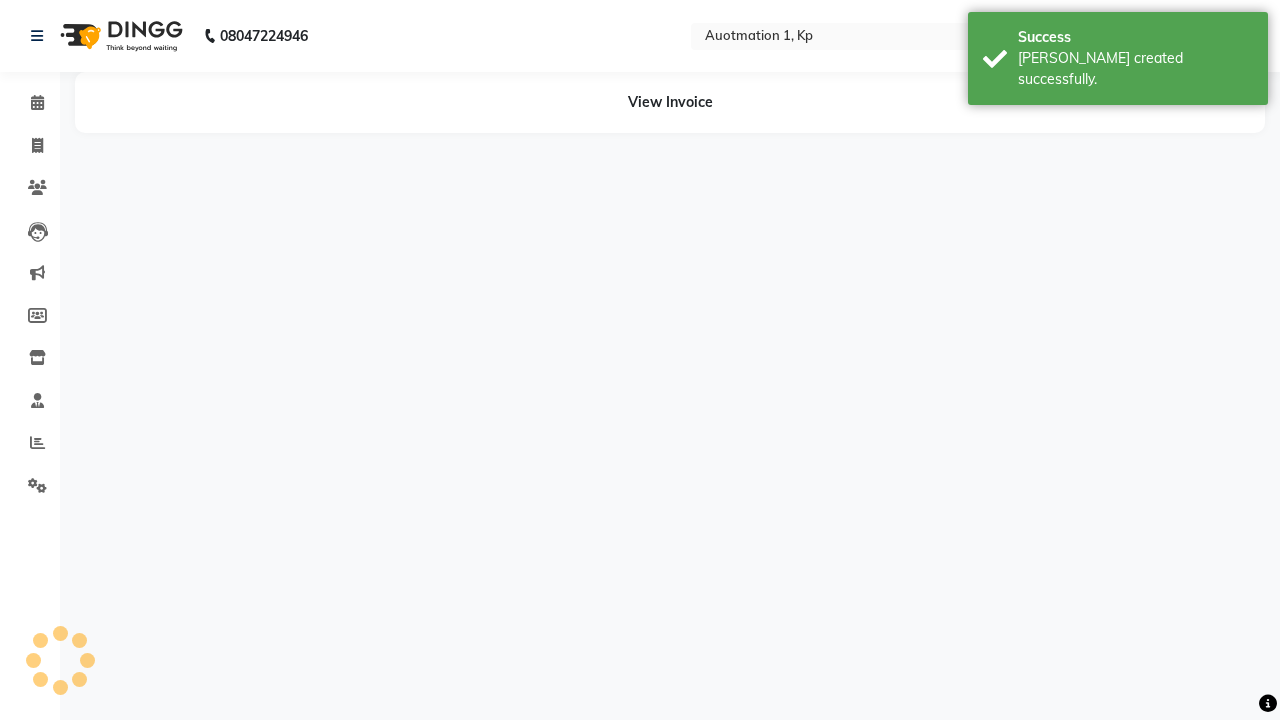 scroll, scrollTop: 0, scrollLeft: 0, axis: both 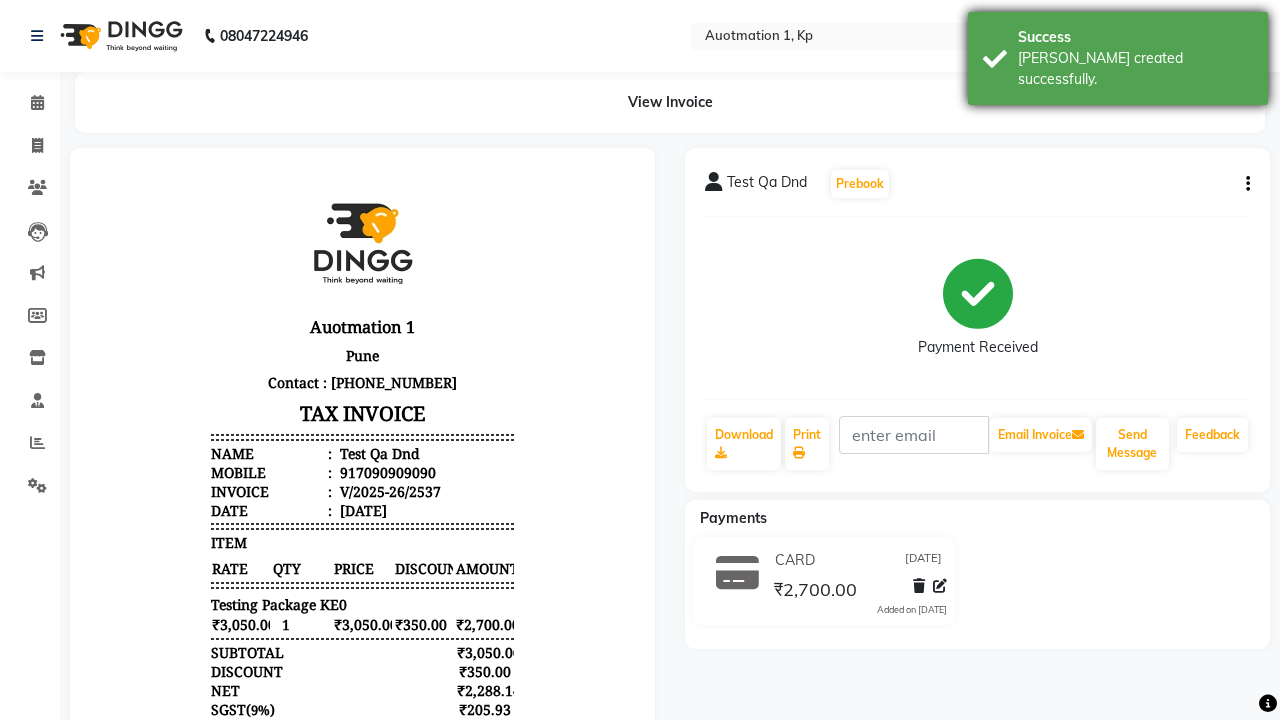 click on "[PERSON_NAME] created successfully." at bounding box center [1135, 69] 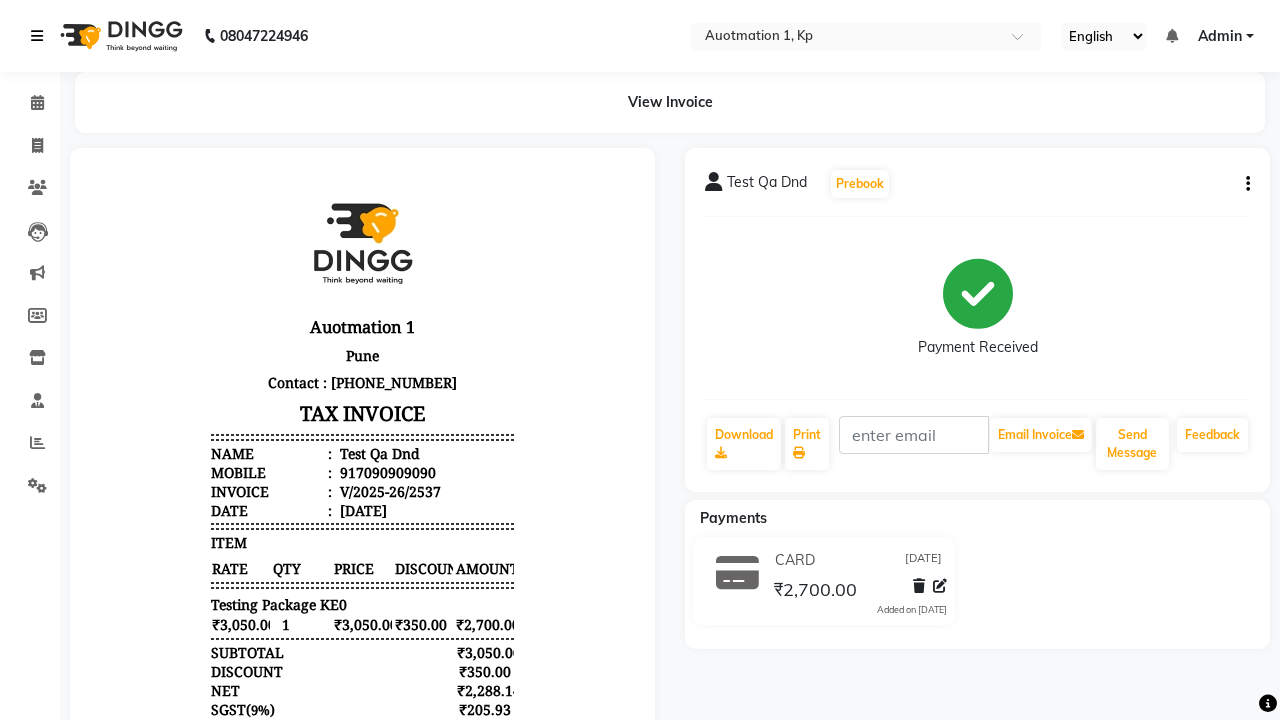 click at bounding box center [37, 36] 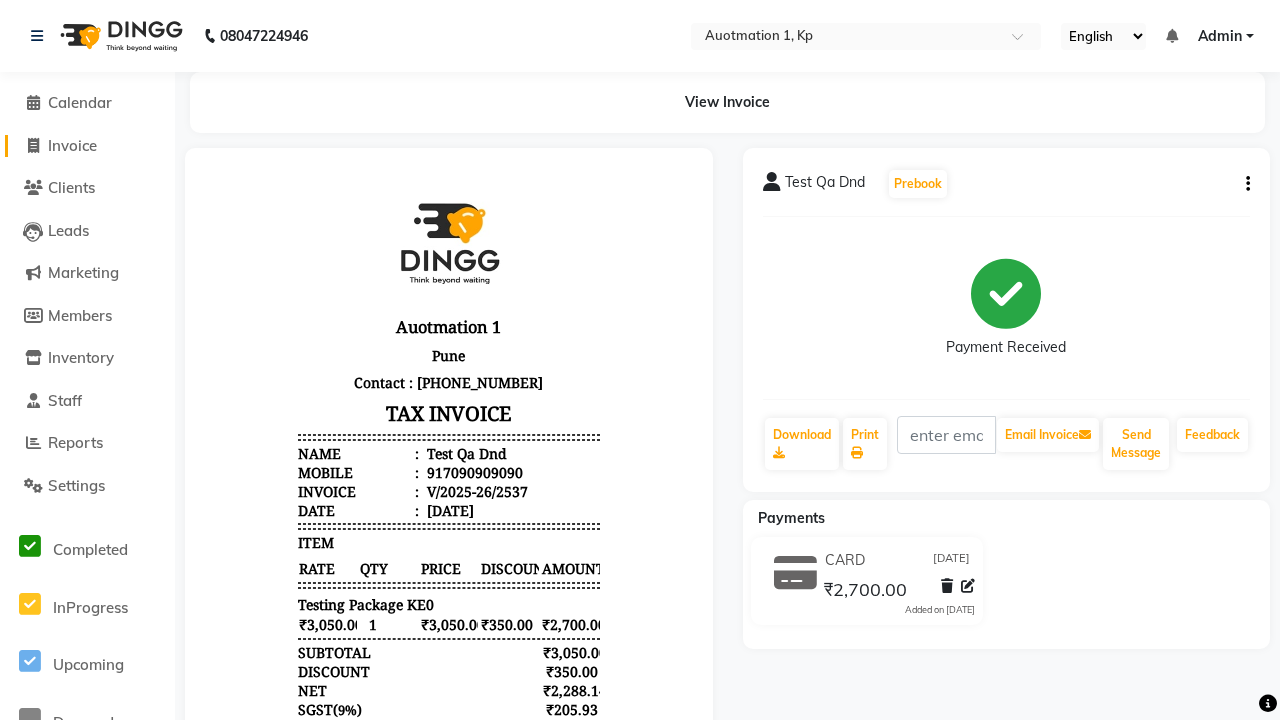click on "Invoice" 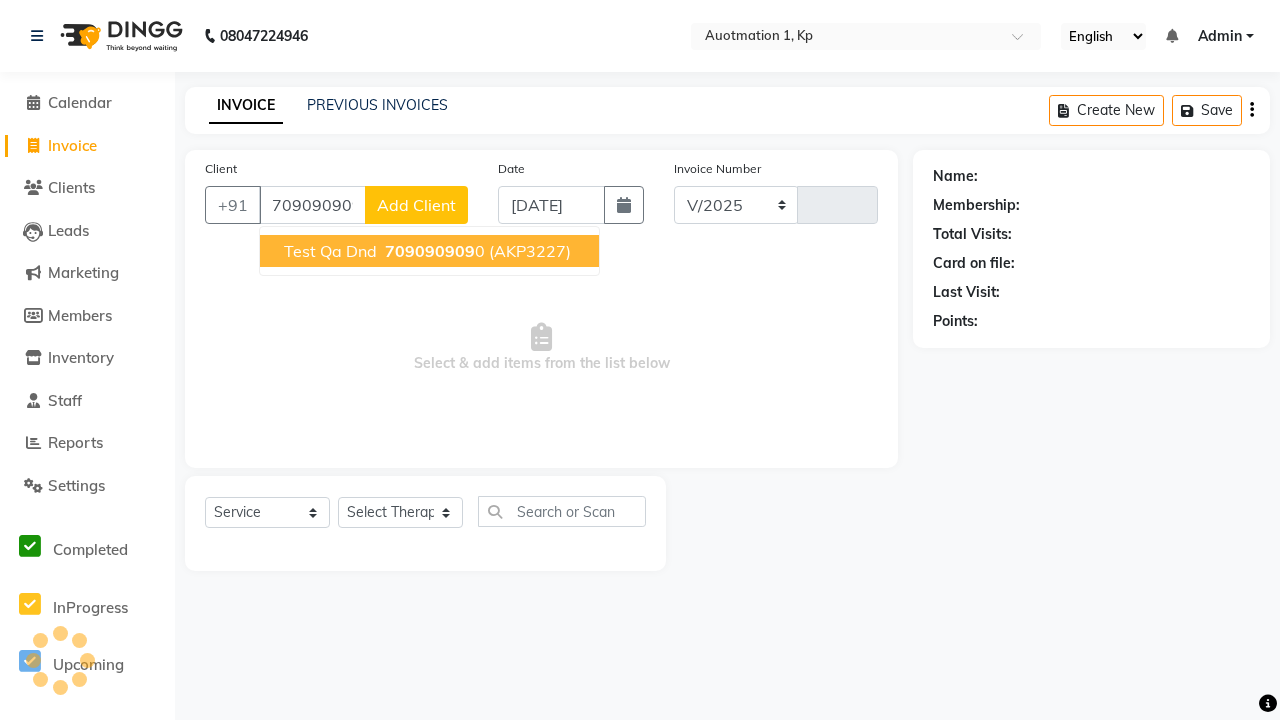 select on "150" 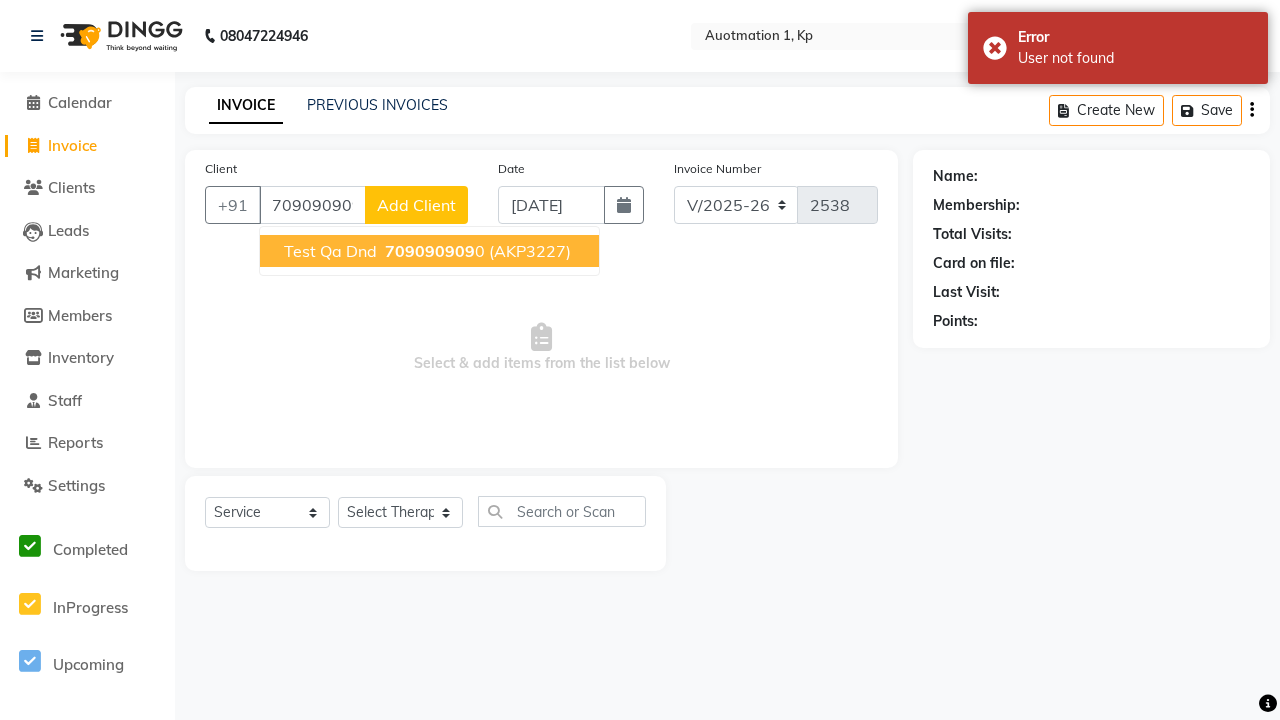 click on "709090909" at bounding box center [430, 251] 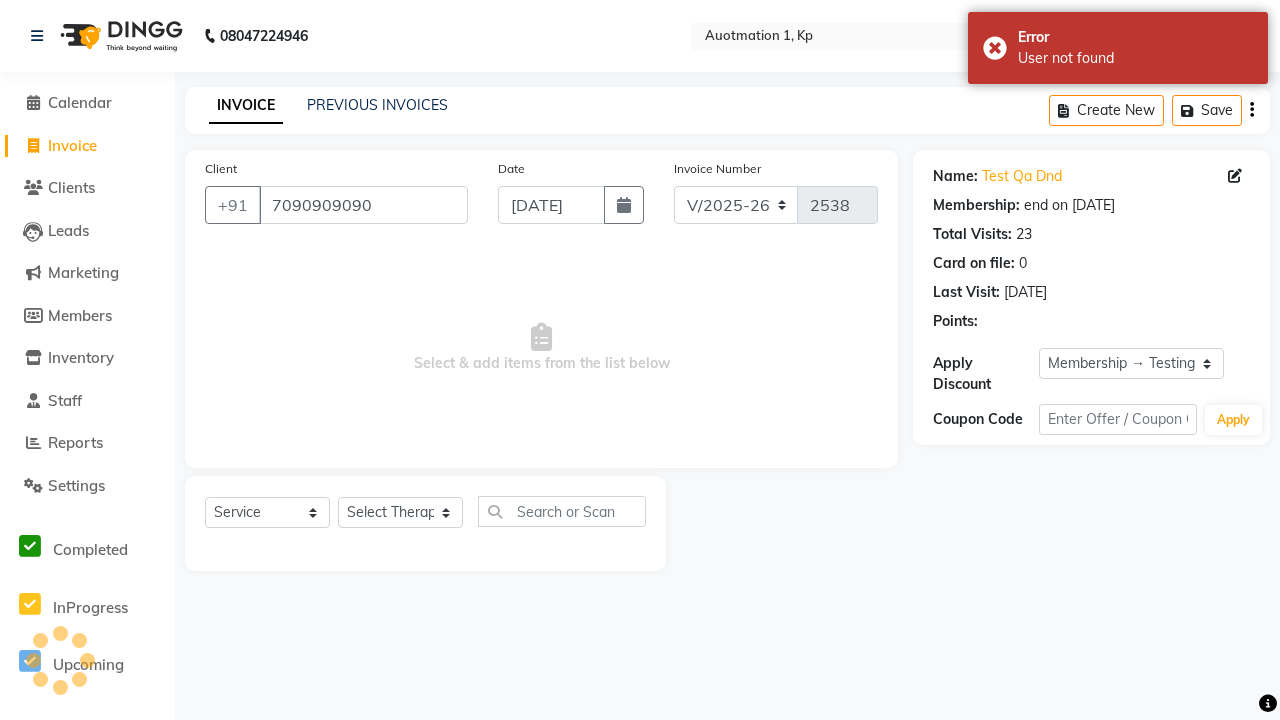 select on "0:" 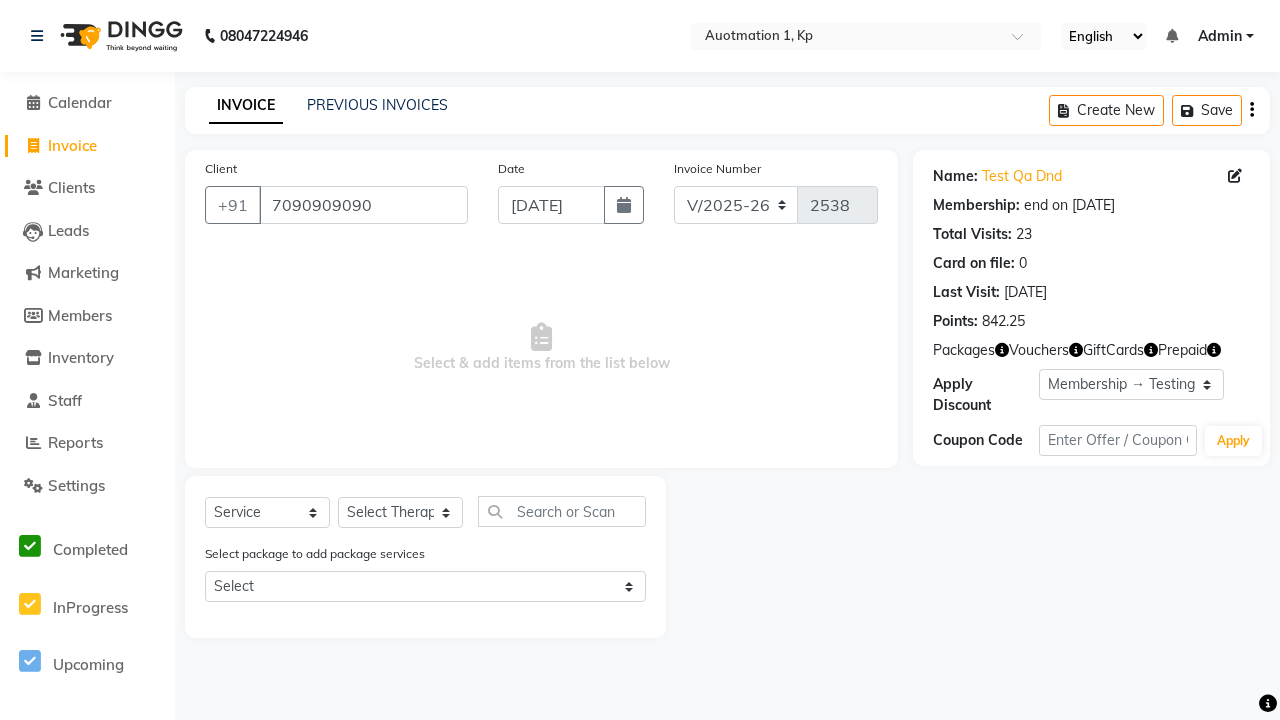 select on "5439" 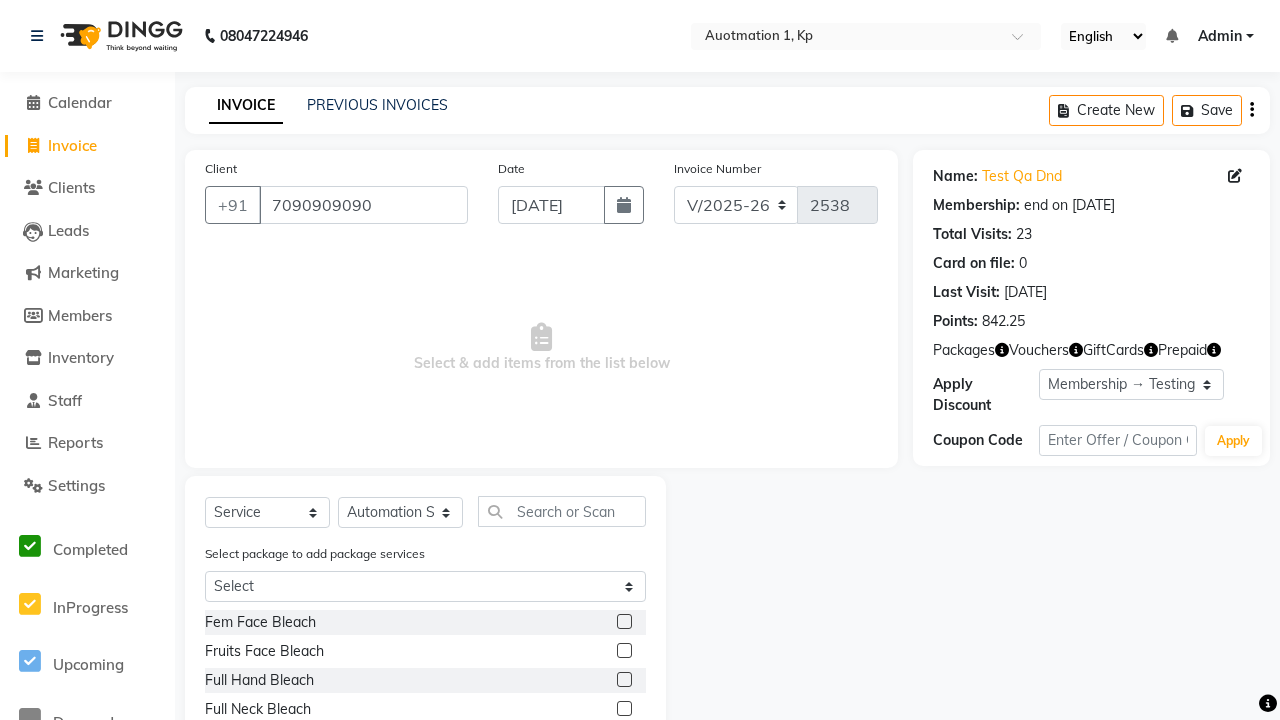 click 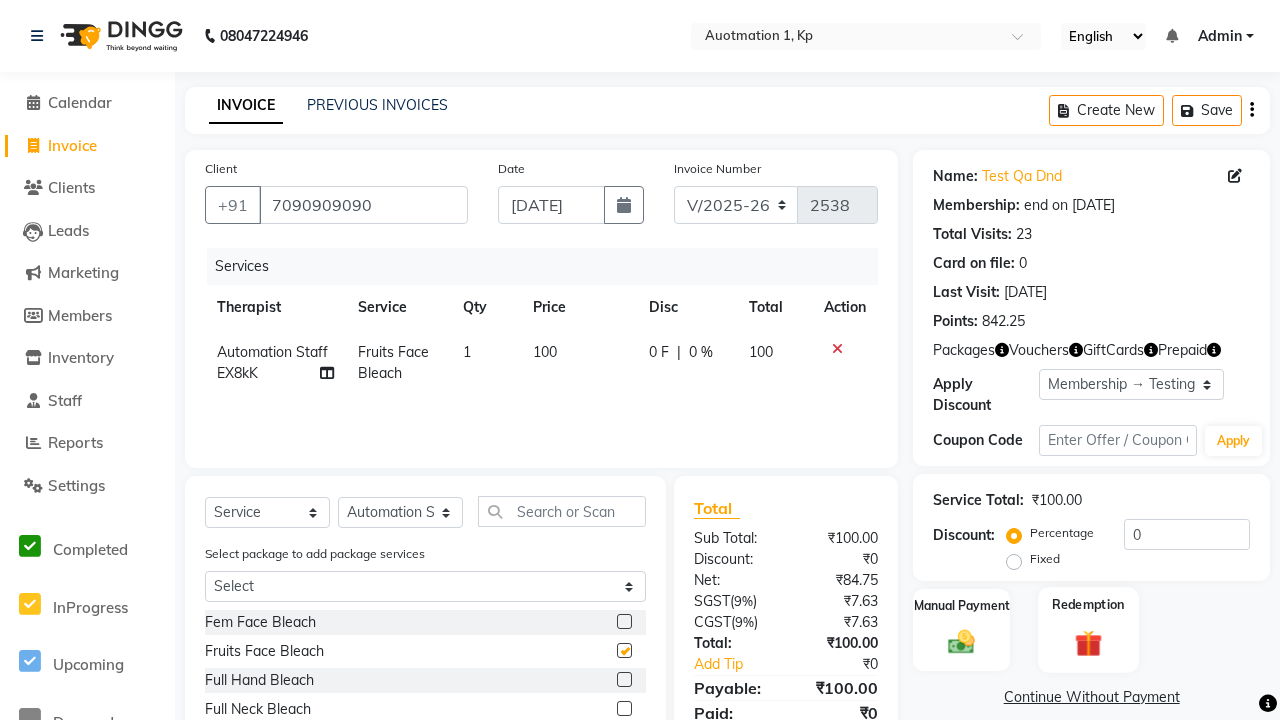 click 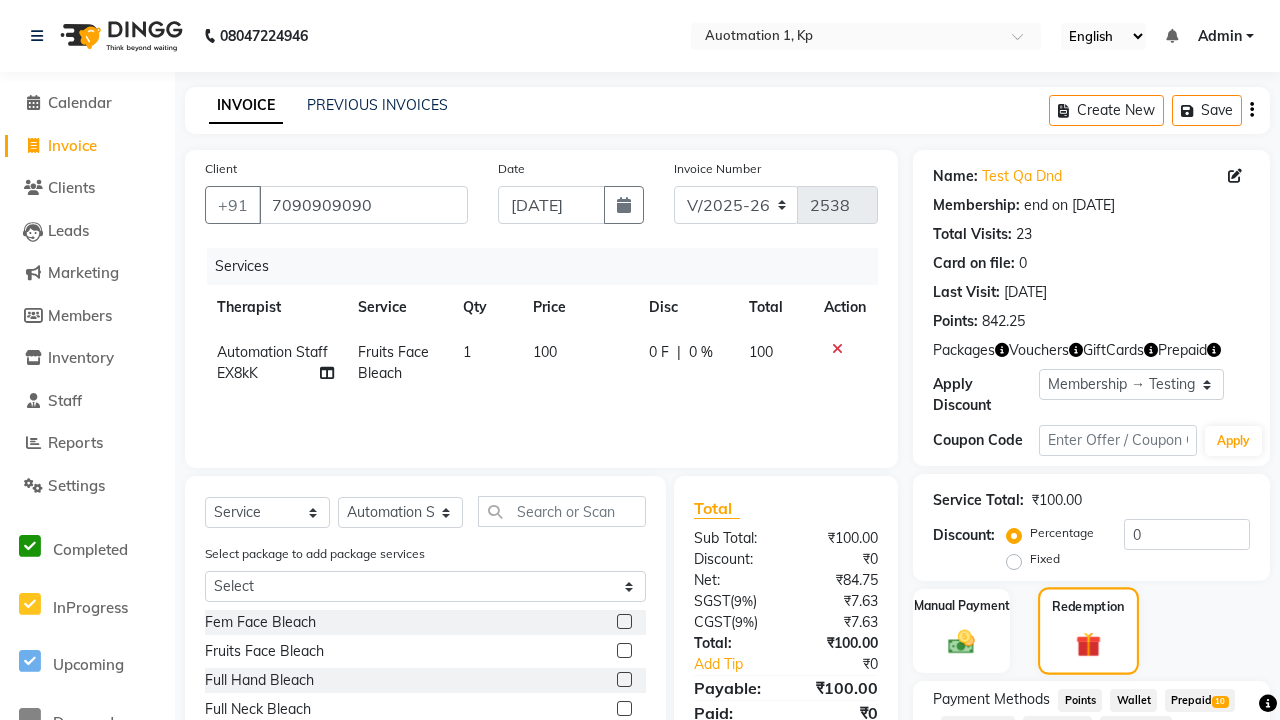 checkbox on "false" 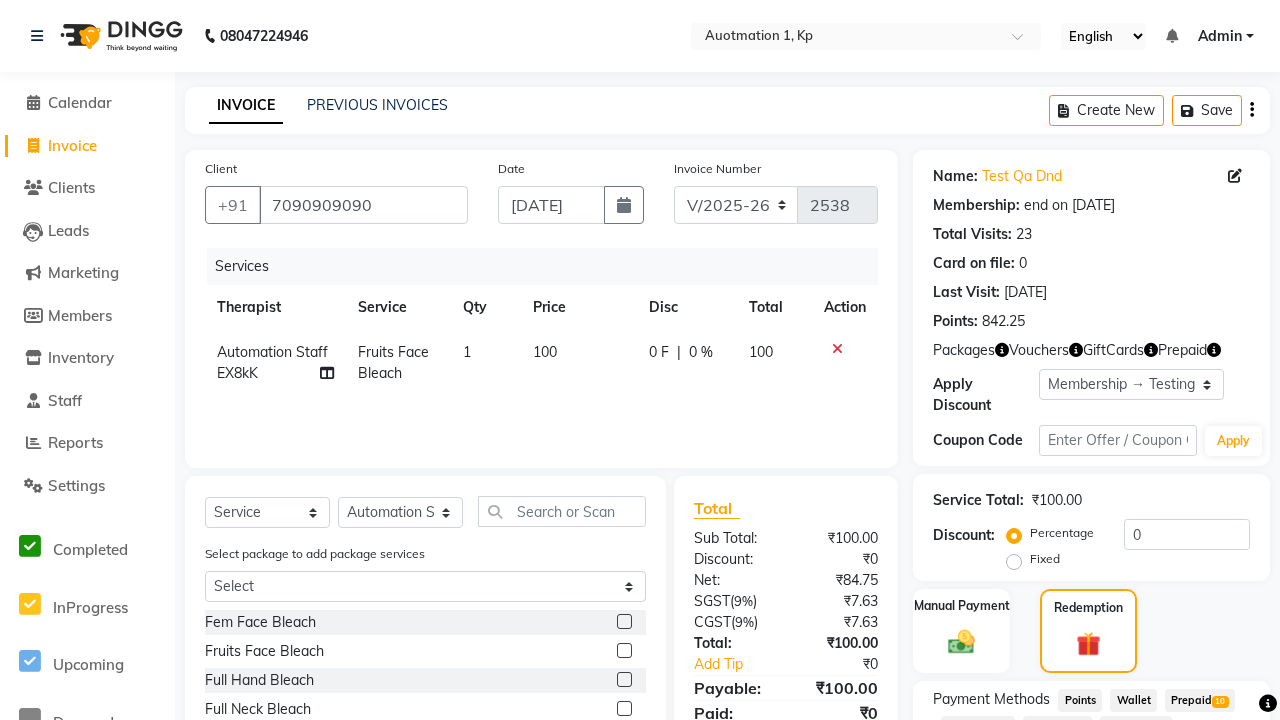click on "Package  35" 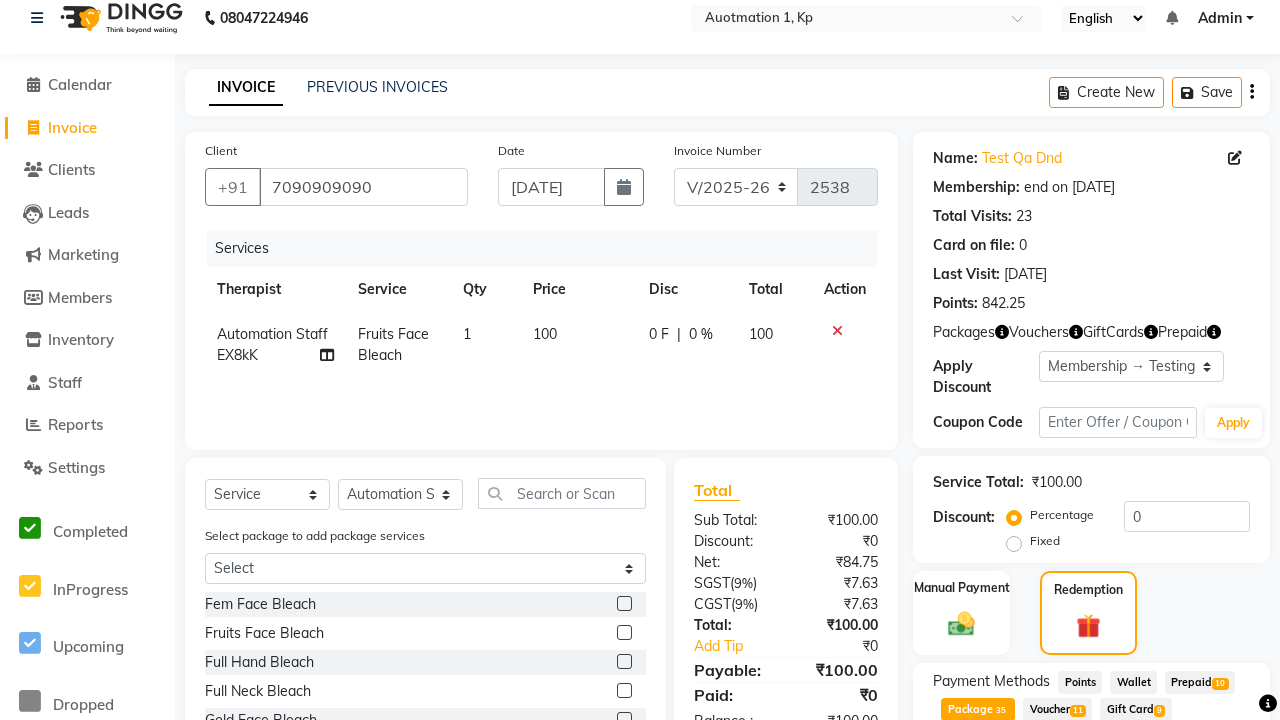 click on "Apply" at bounding box center [1197, 790] 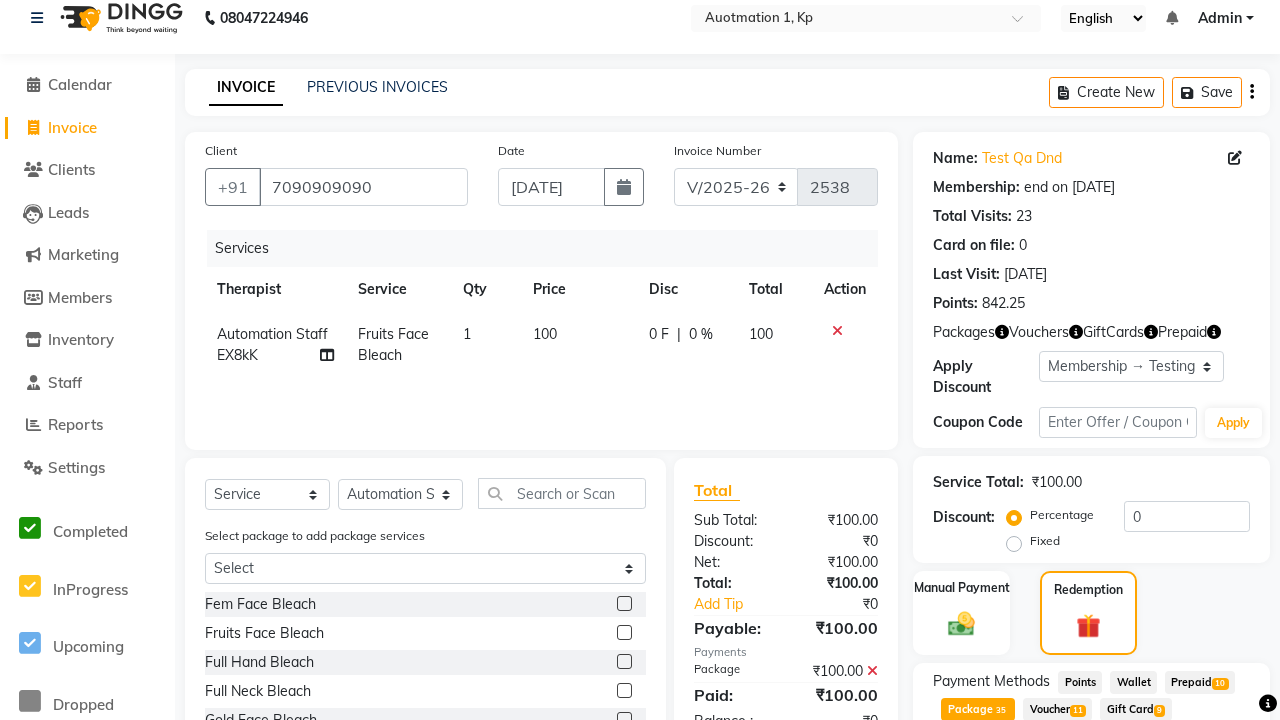 scroll, scrollTop: 340, scrollLeft: 0, axis: vertical 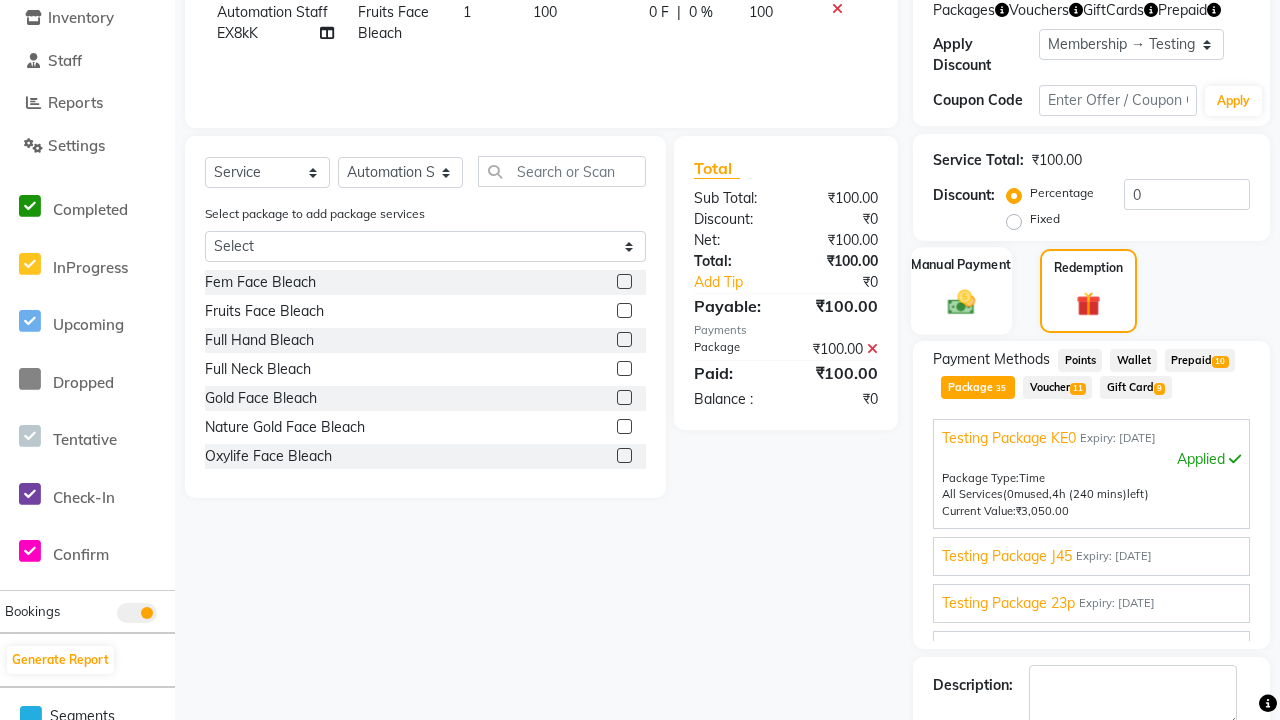 click 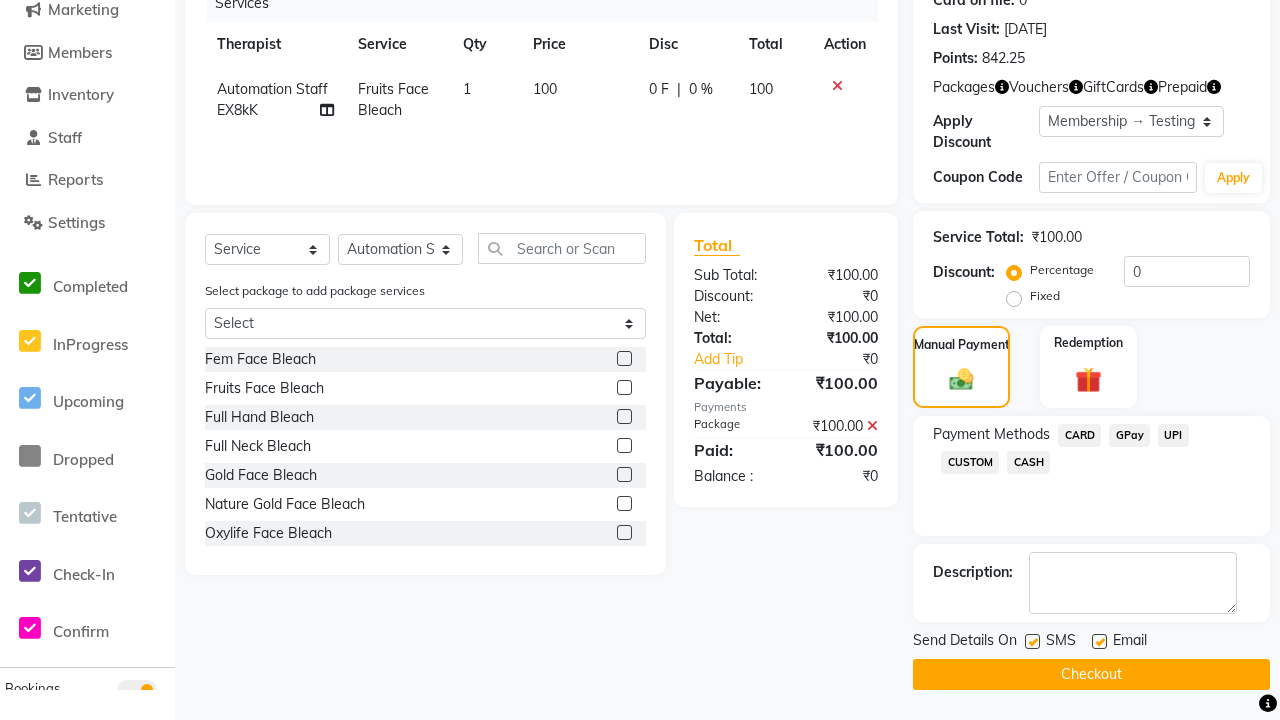click on "CARD" 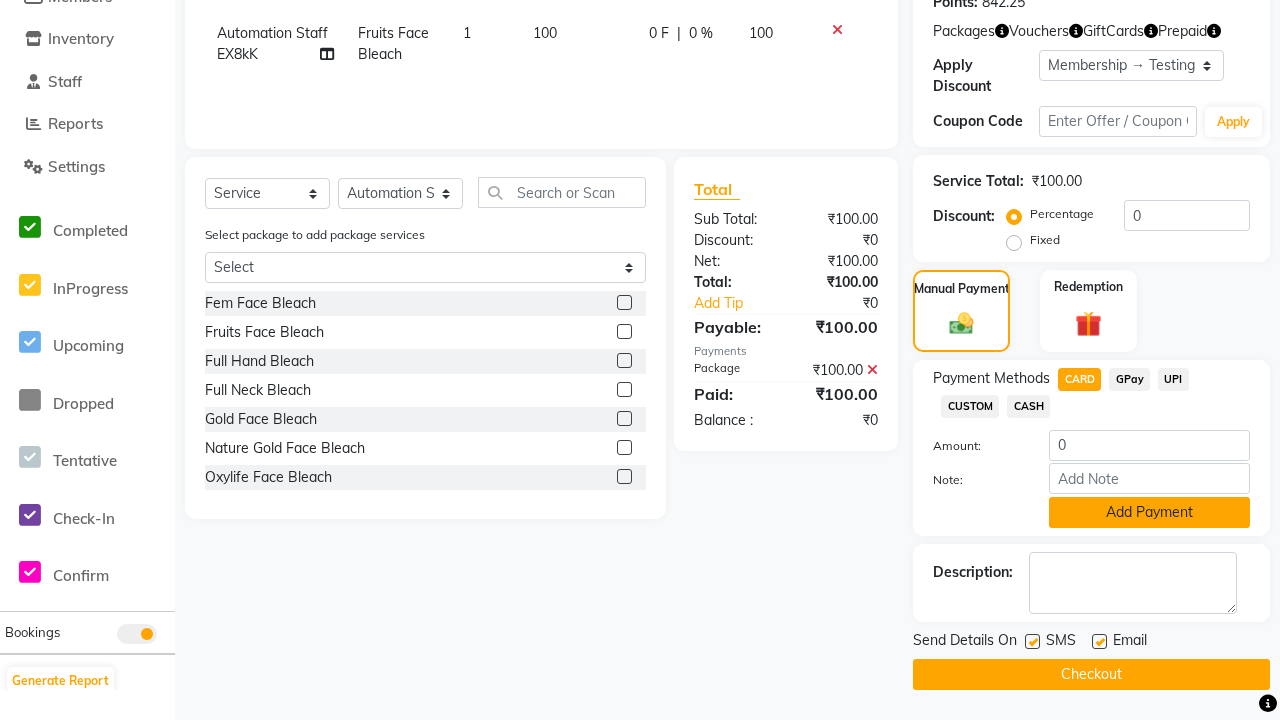 click on "Add Payment" 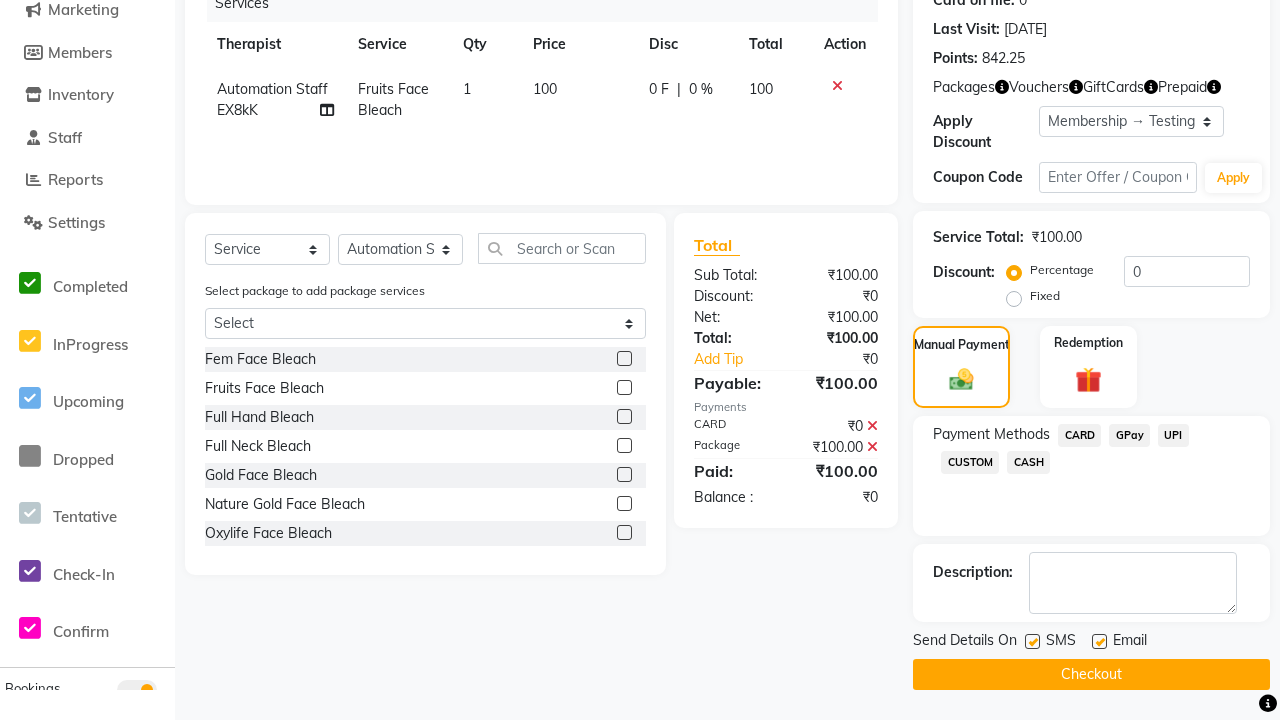 scroll, scrollTop: 263, scrollLeft: 0, axis: vertical 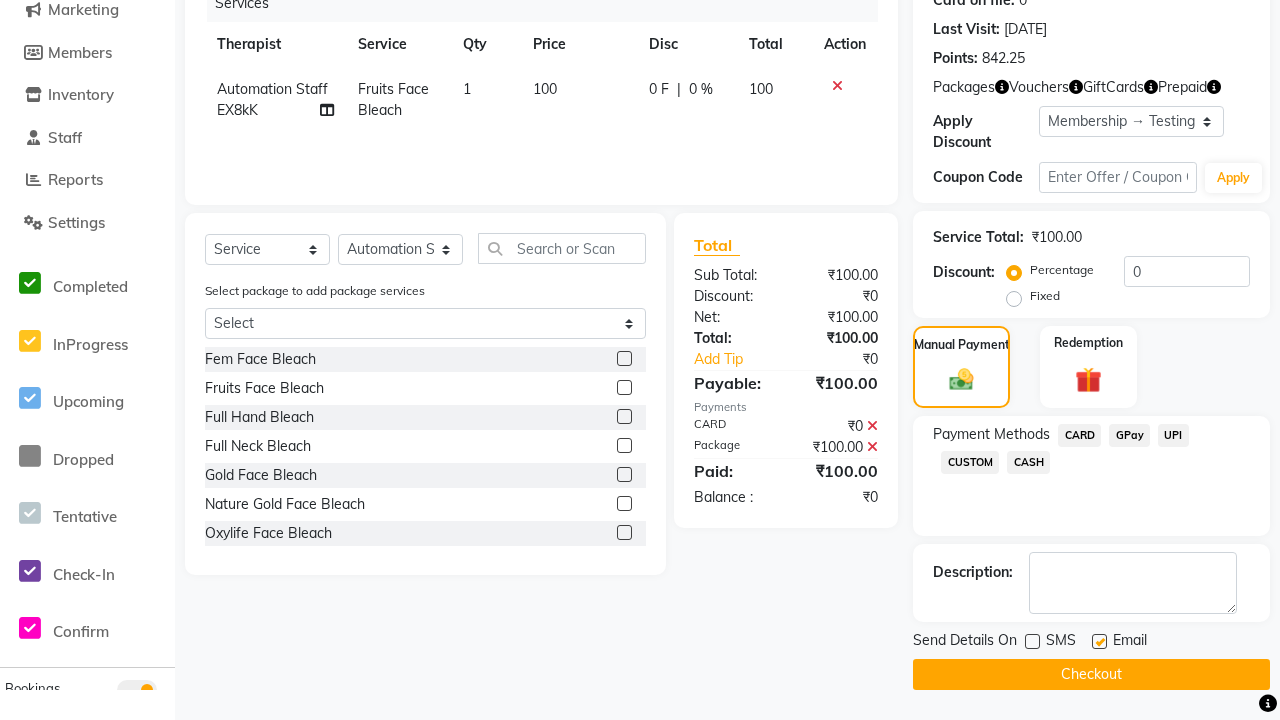 click 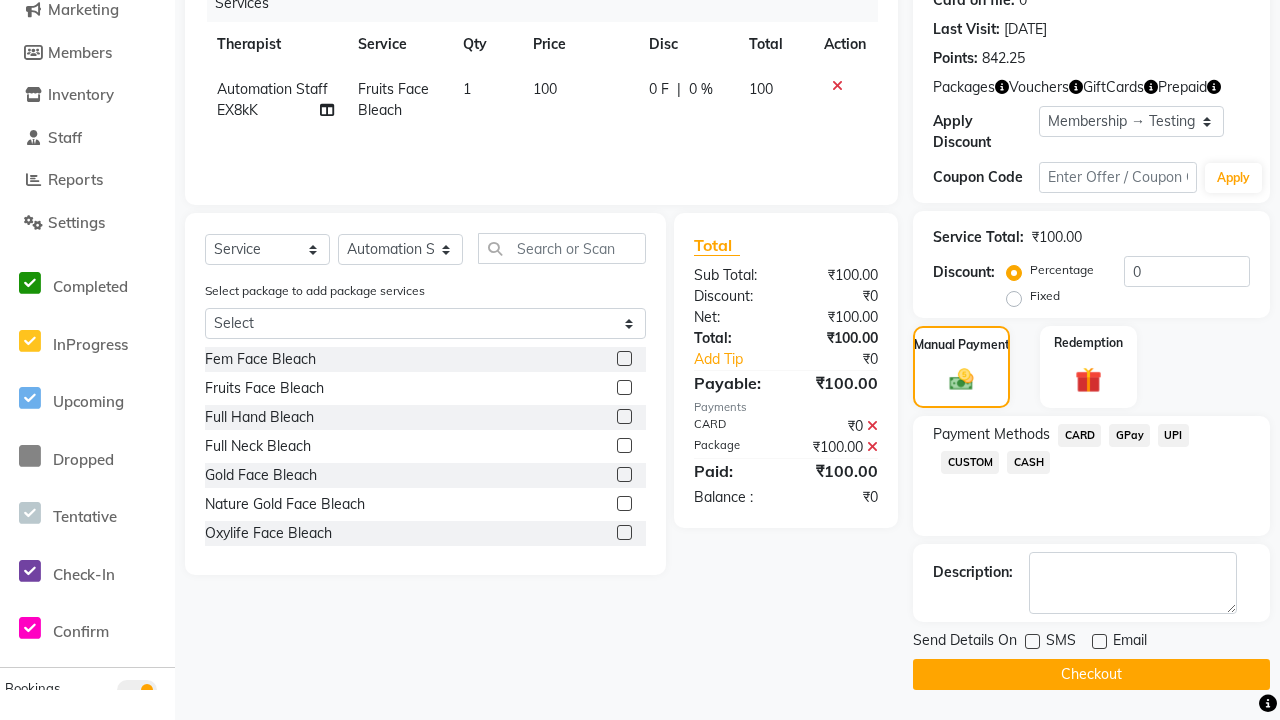 click on "Checkout" 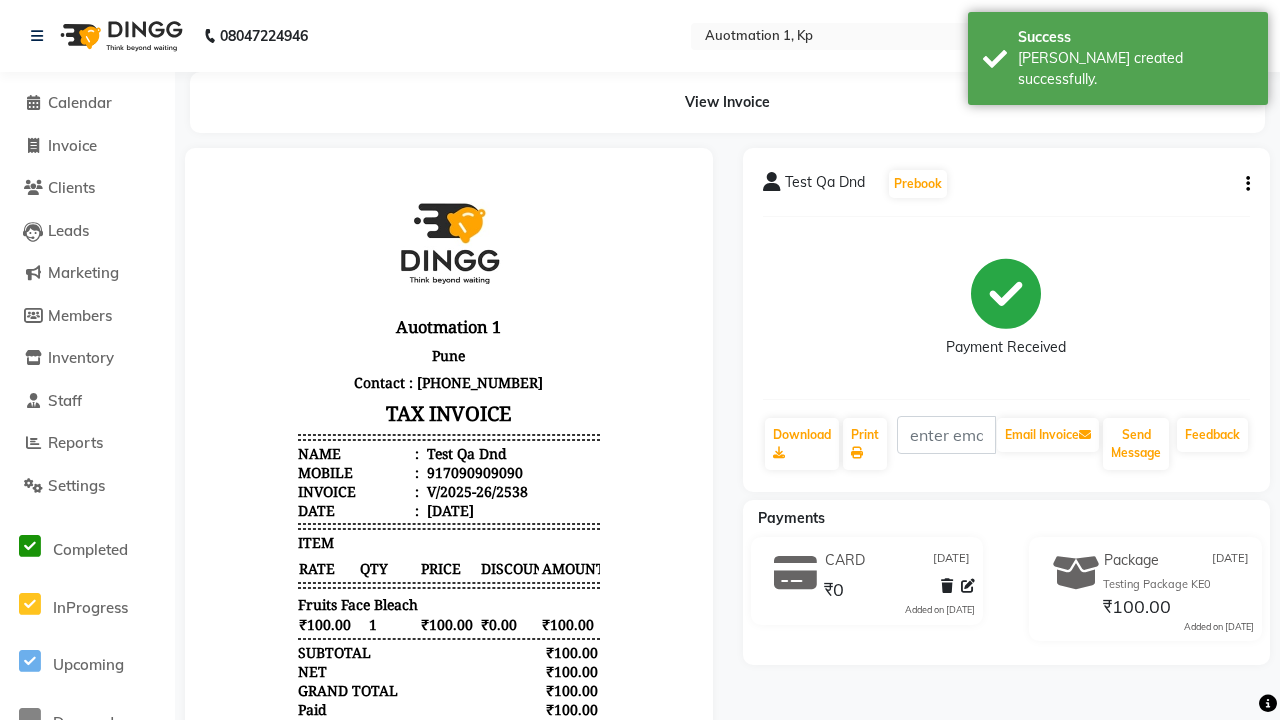 scroll, scrollTop: 0, scrollLeft: 0, axis: both 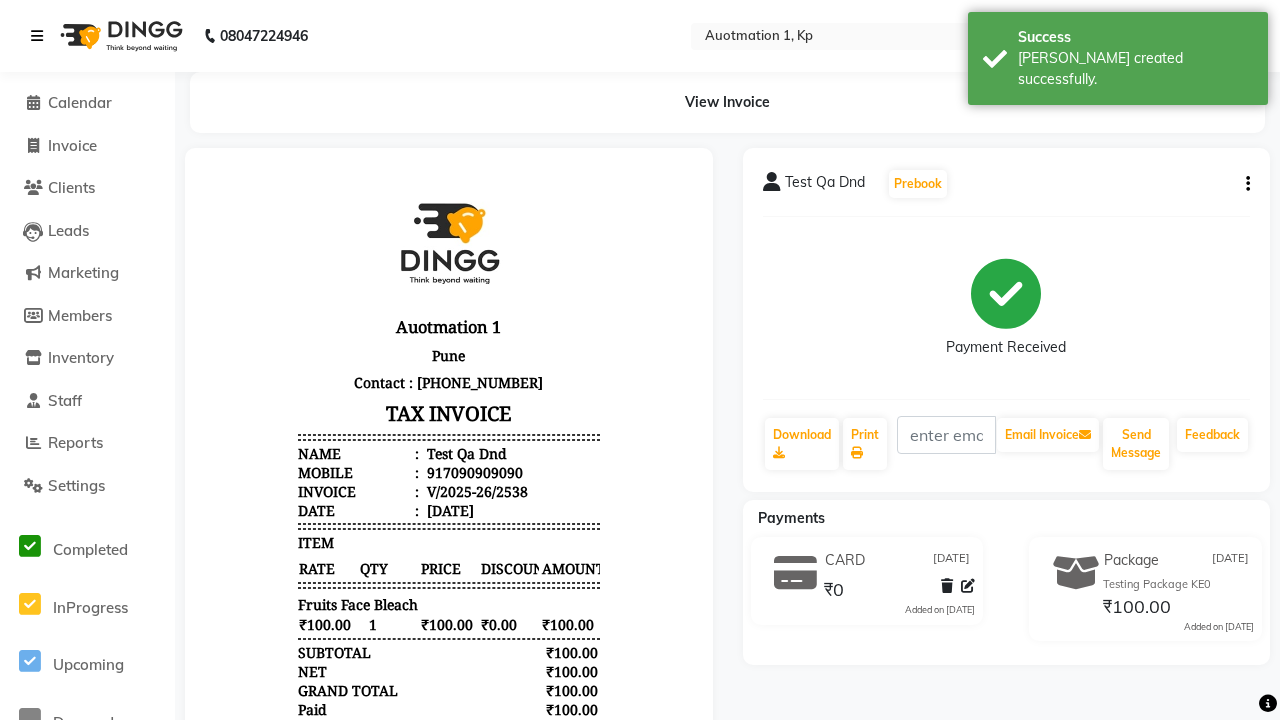 click on "[PERSON_NAME] created successfully." at bounding box center [1135, 69] 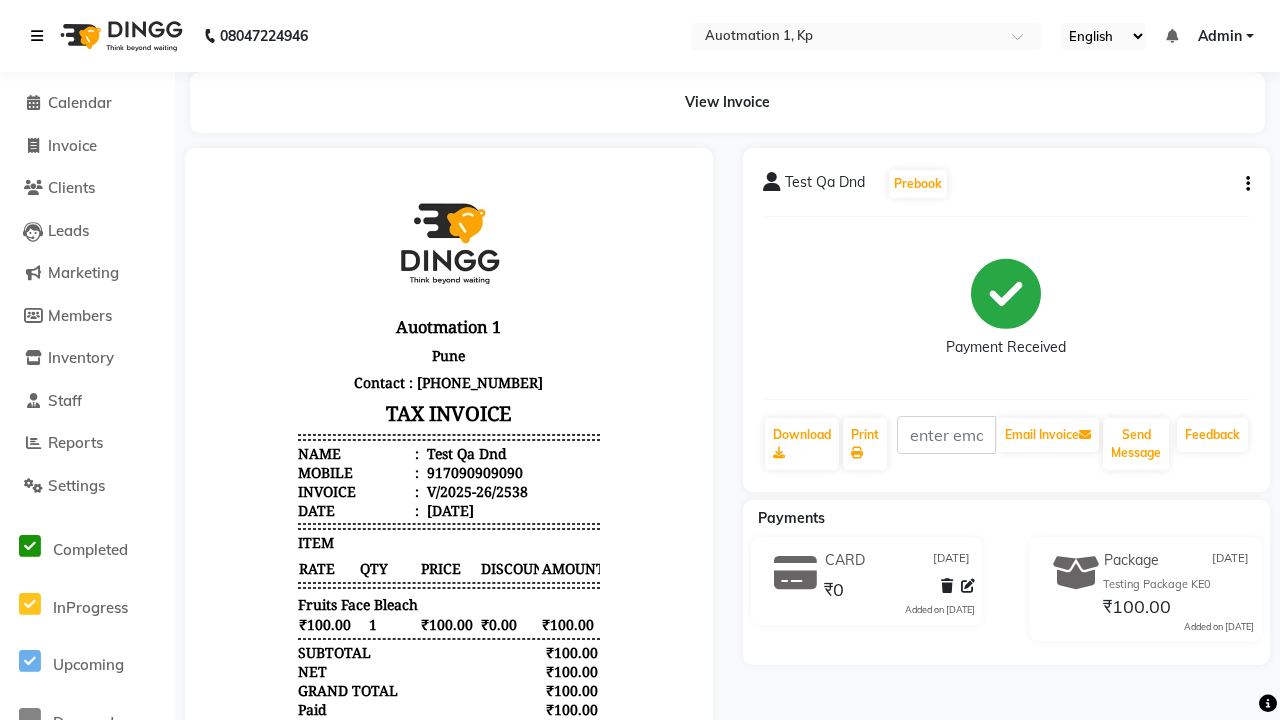 click at bounding box center [37, 36] 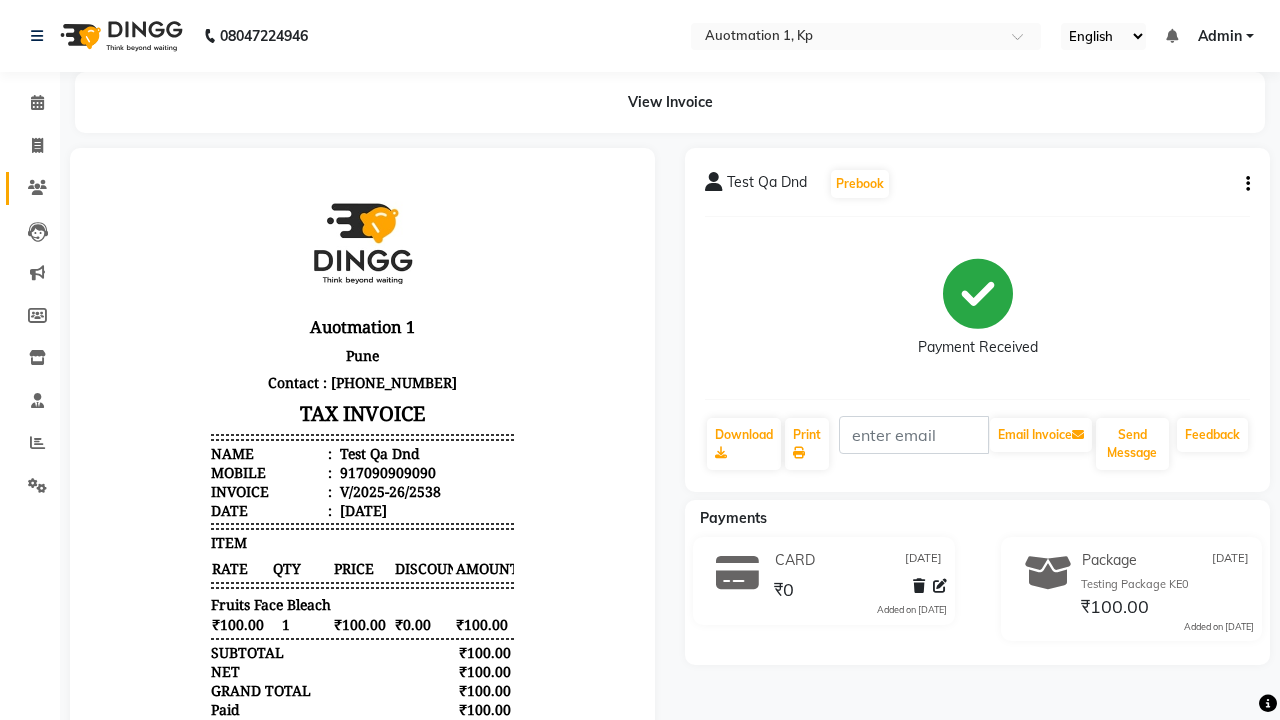click 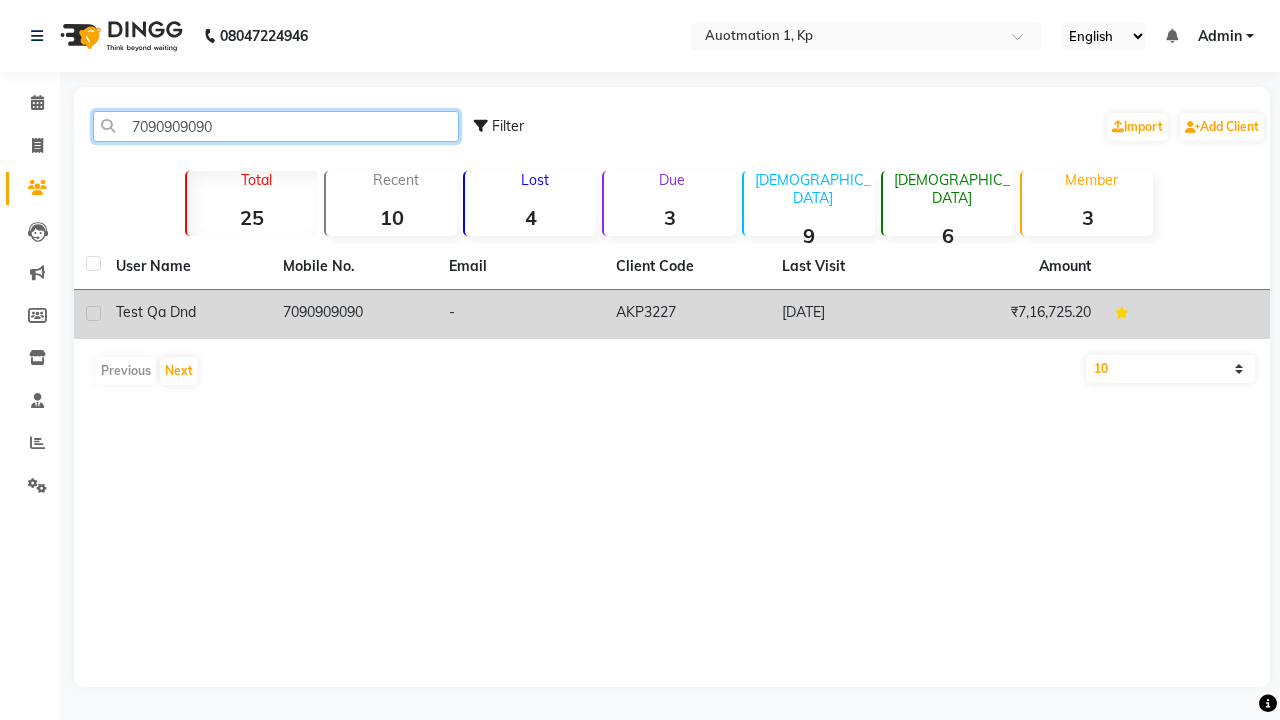 type on "7090909090" 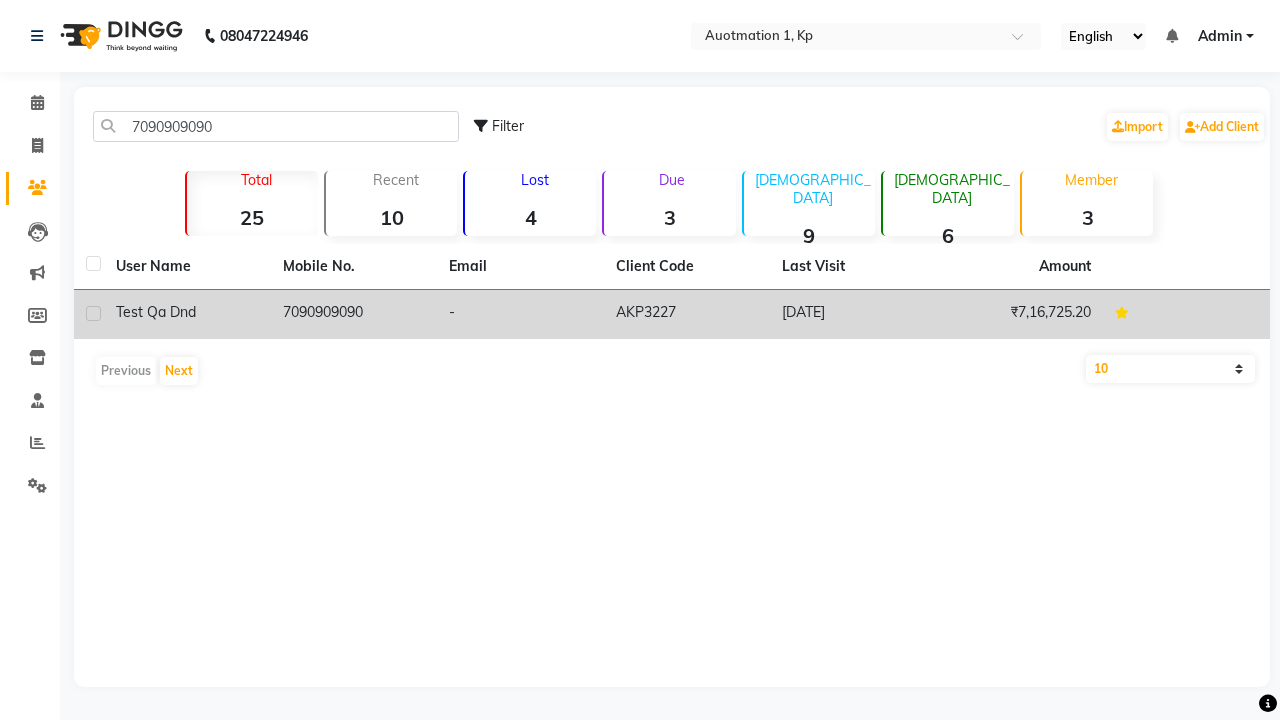 click on "7090909090" 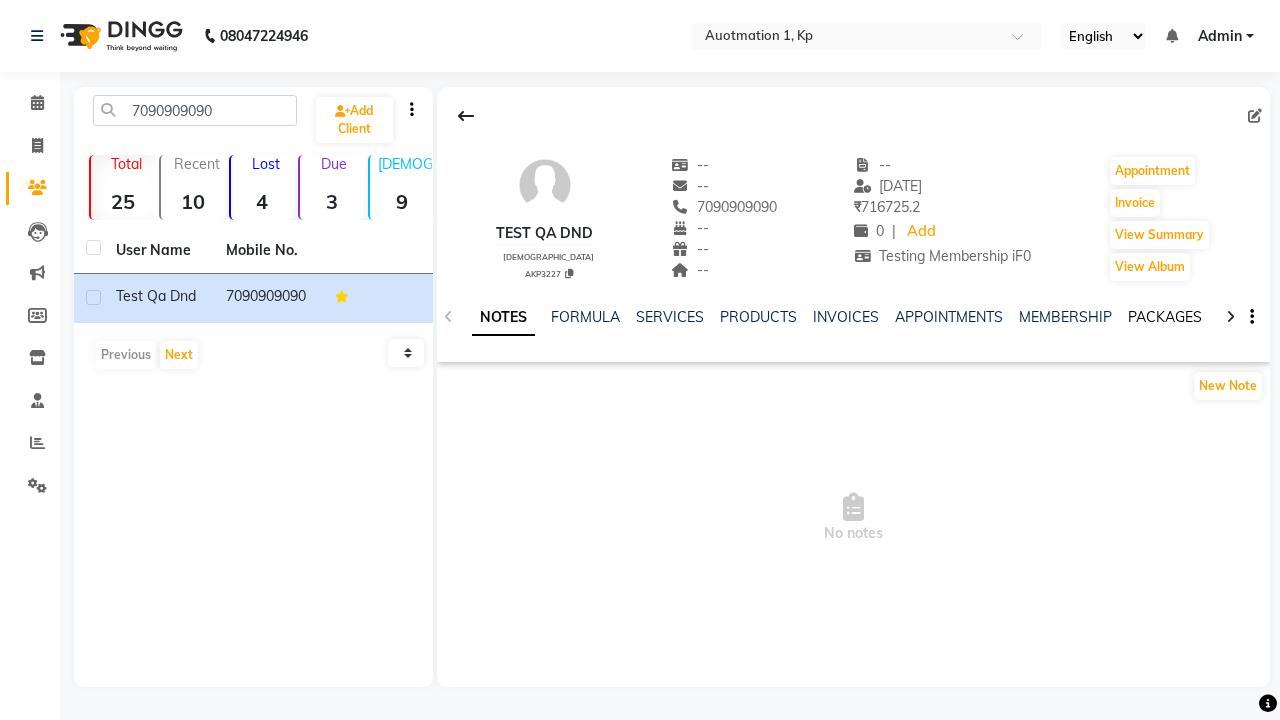 click on "PACKAGES" 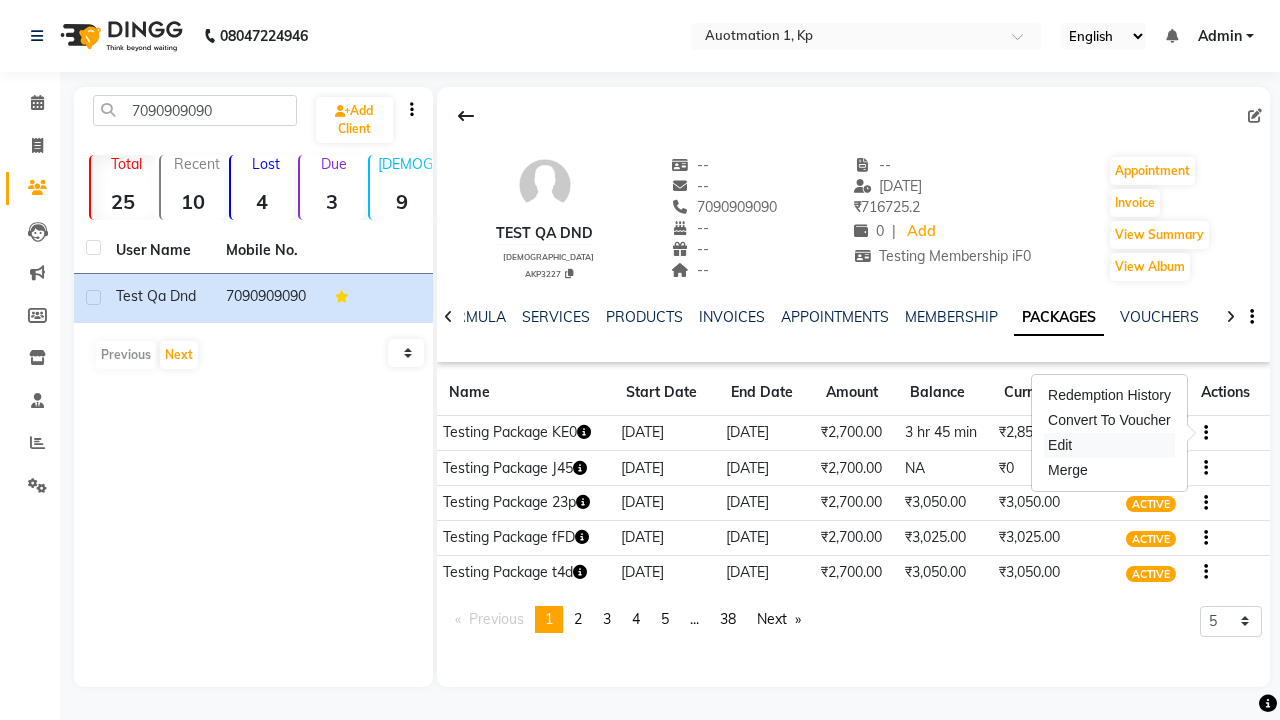 click on "Edit" at bounding box center [1109, 445] 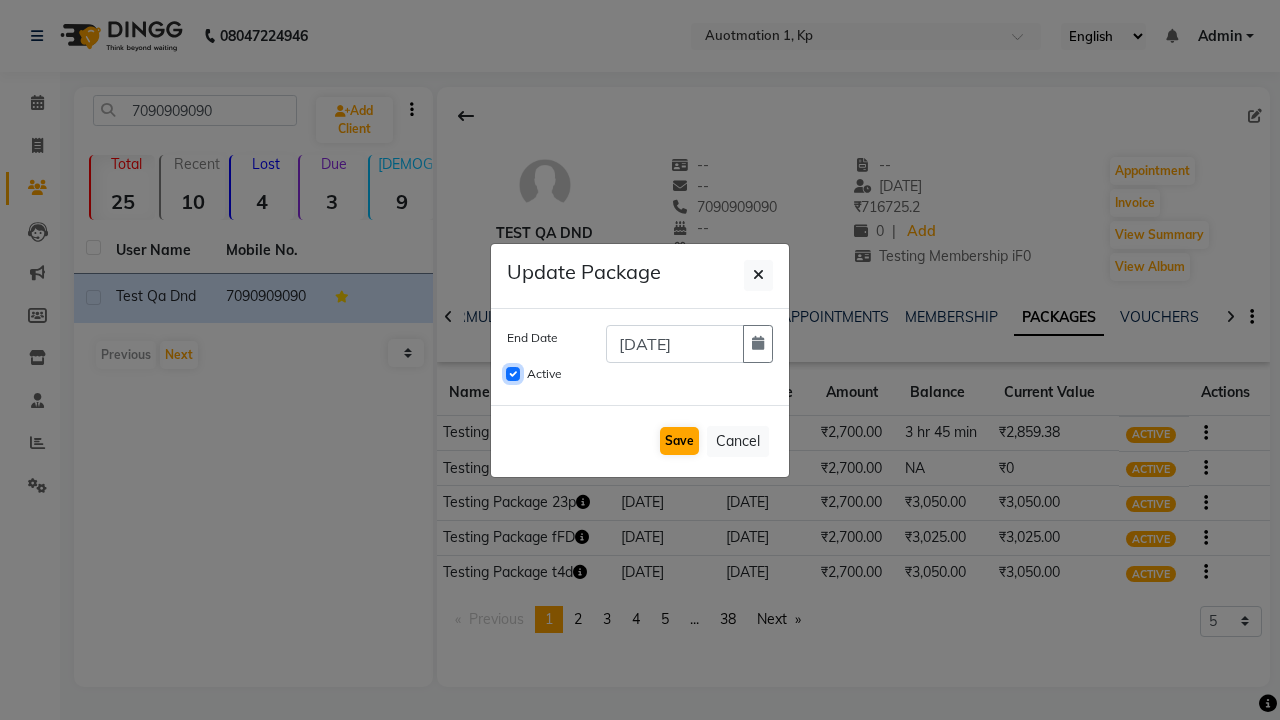 click on "Active" at bounding box center [513, 374] 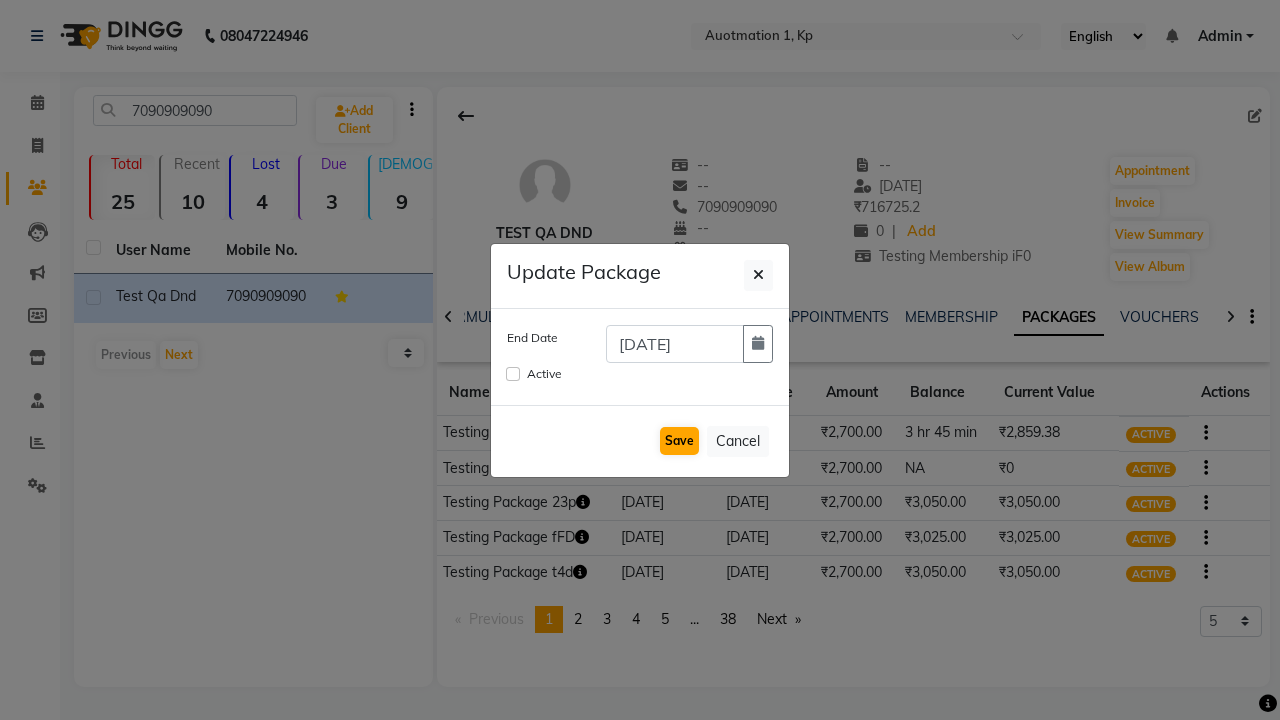 click on "Save" 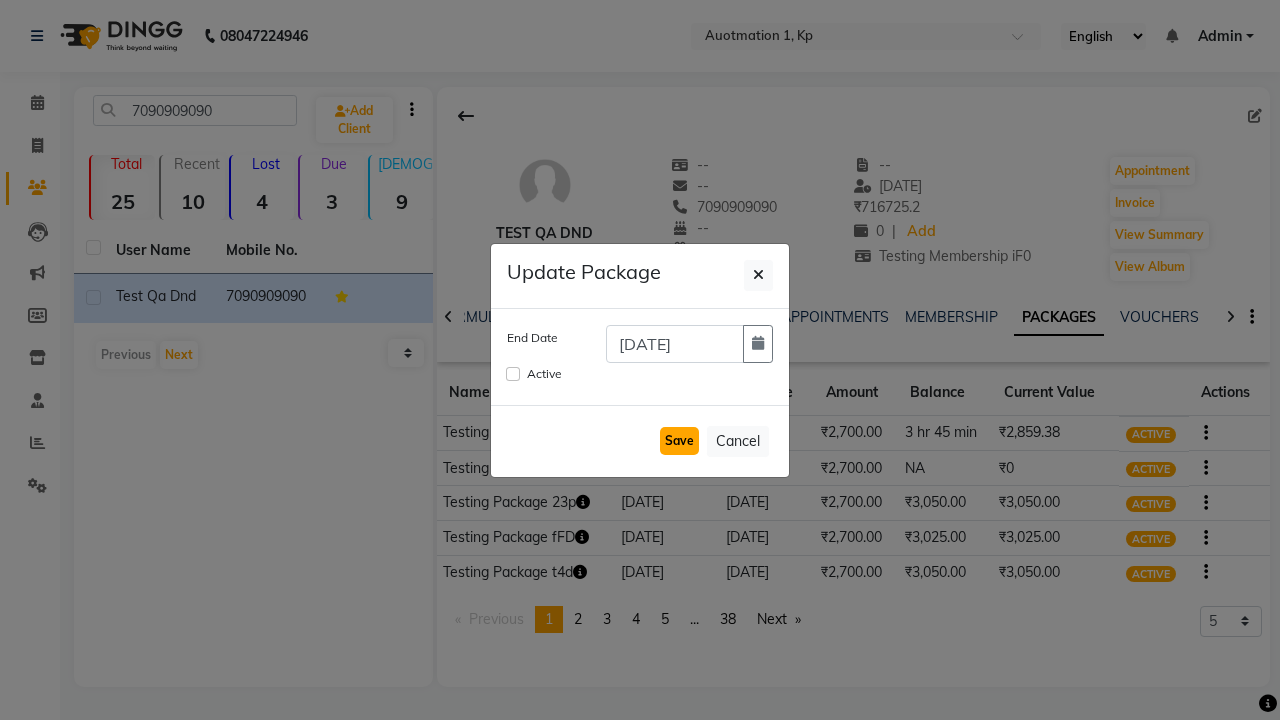type 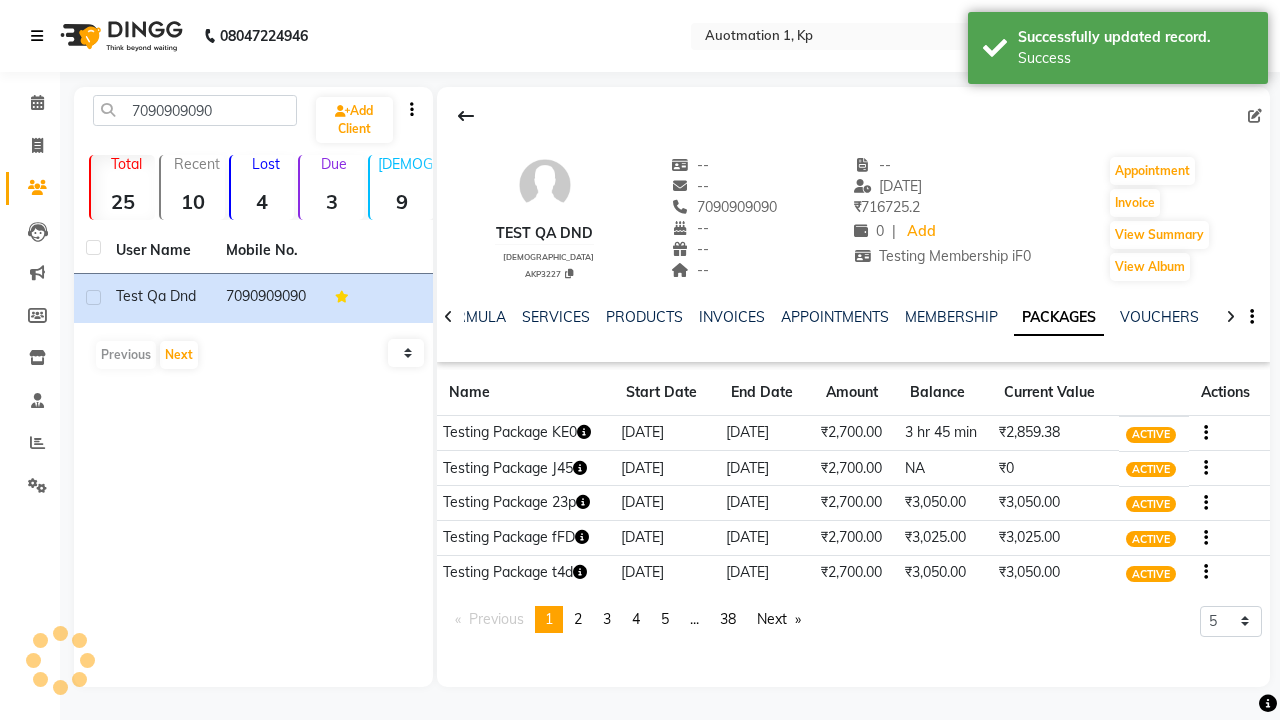 click on "Success" at bounding box center (1135, 58) 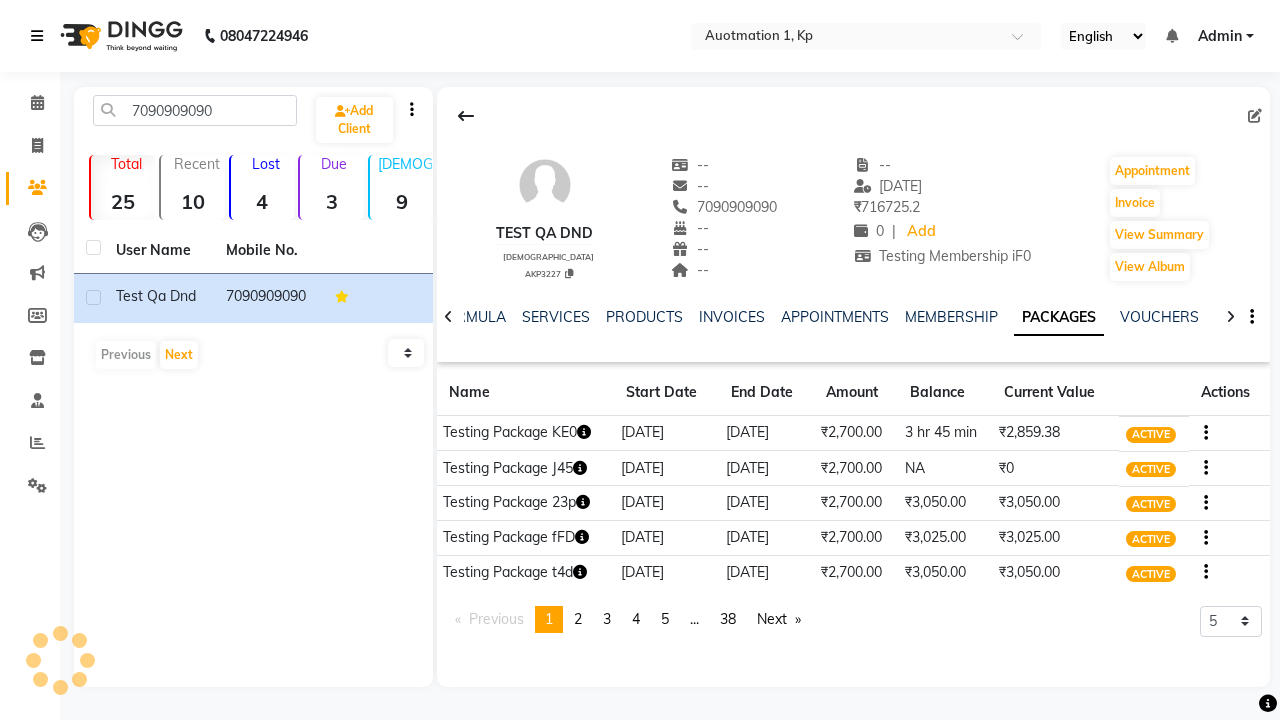 click at bounding box center [37, 36] 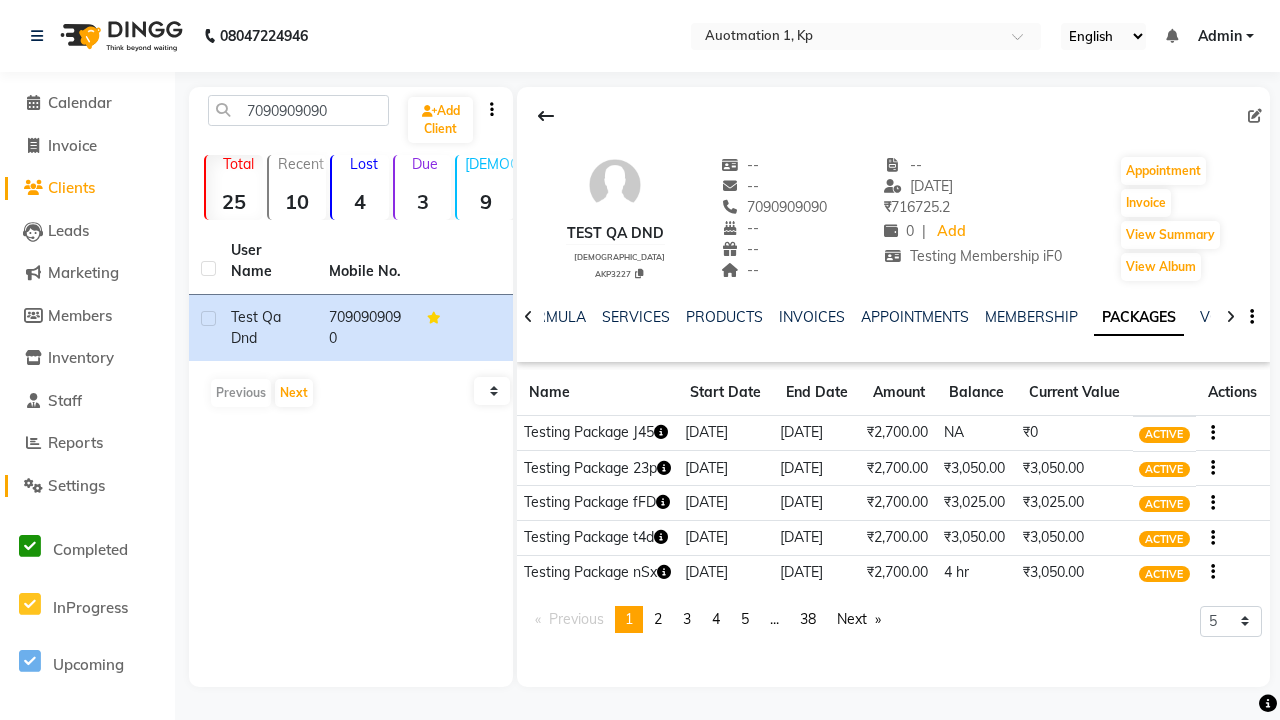 click on "Settings" 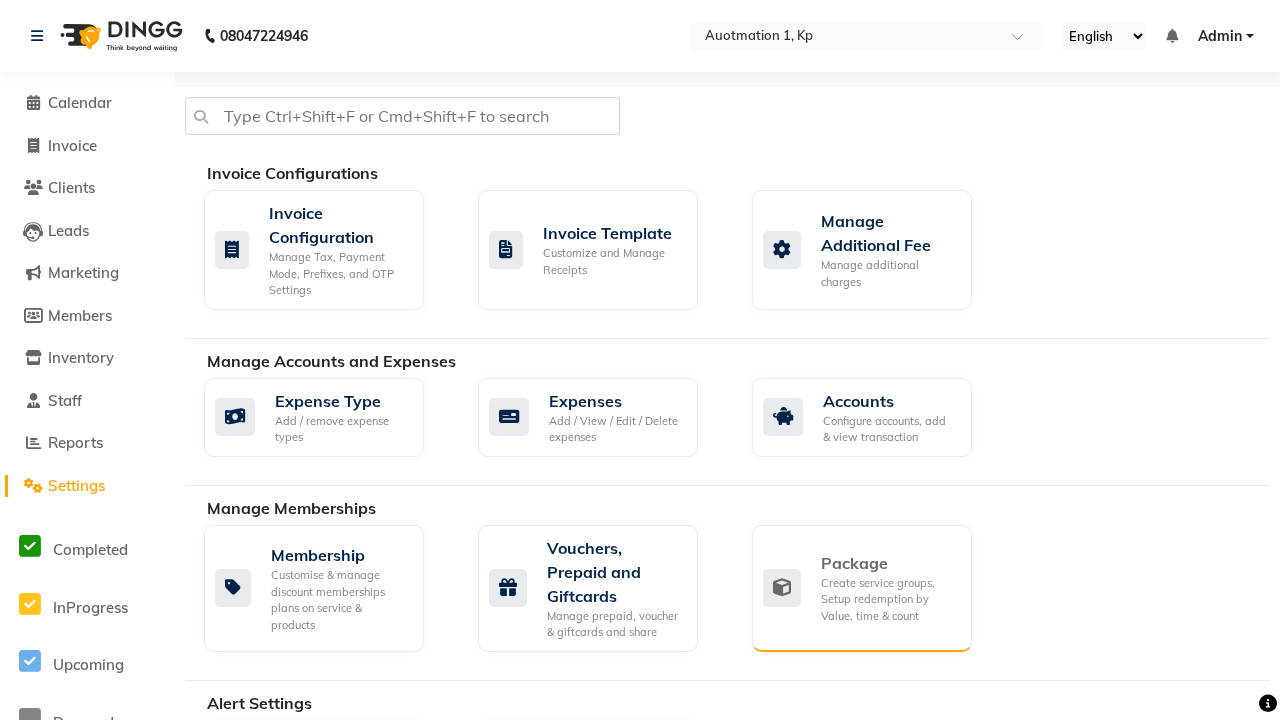 click on "Package" 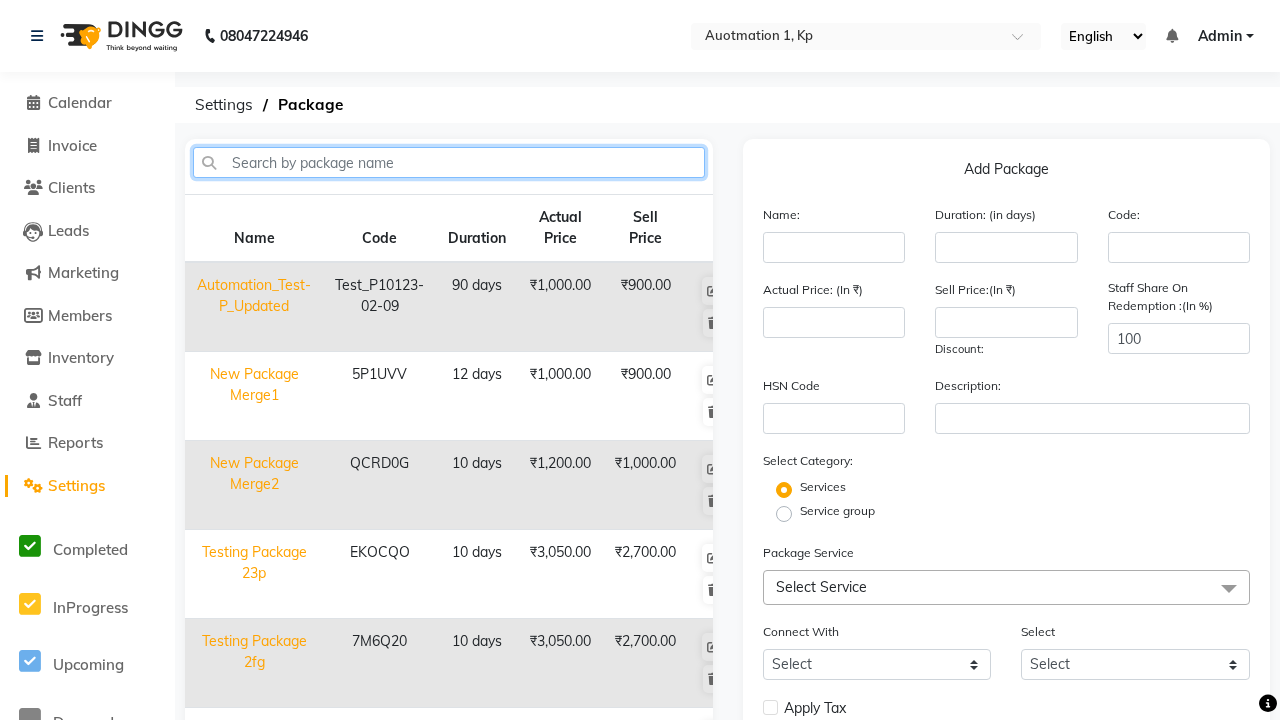 type on "Testing Package KE0" 